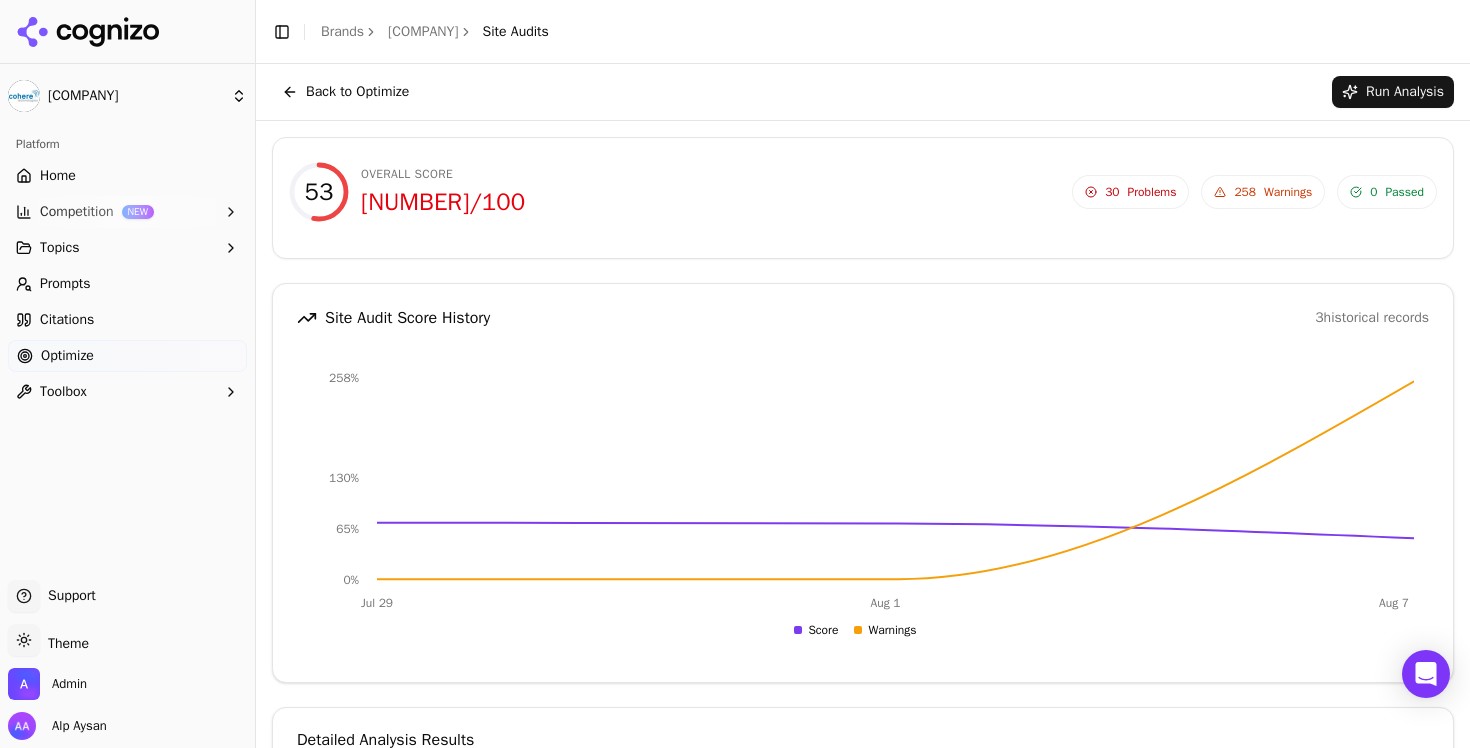 scroll, scrollTop: 0, scrollLeft: 0, axis: both 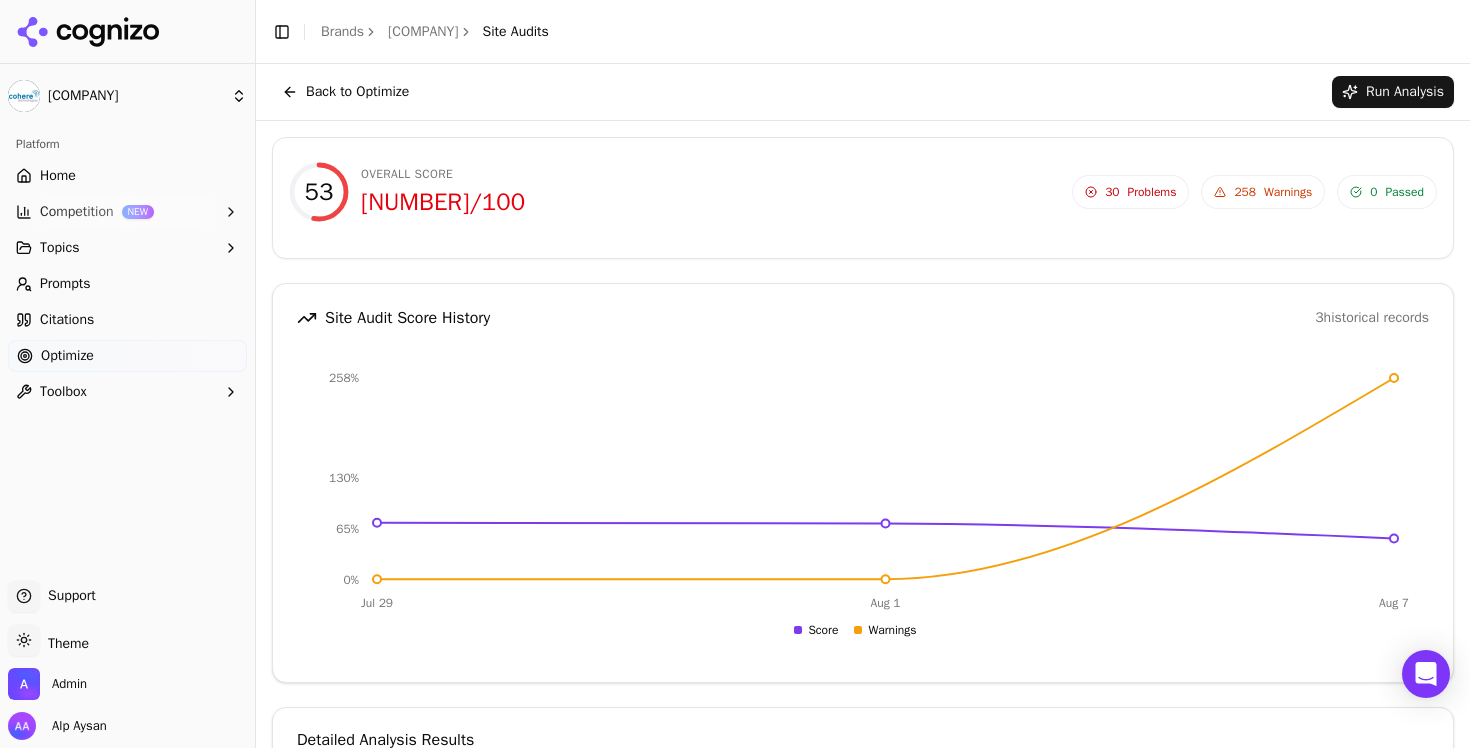click on "Brands" at bounding box center (342, 31) 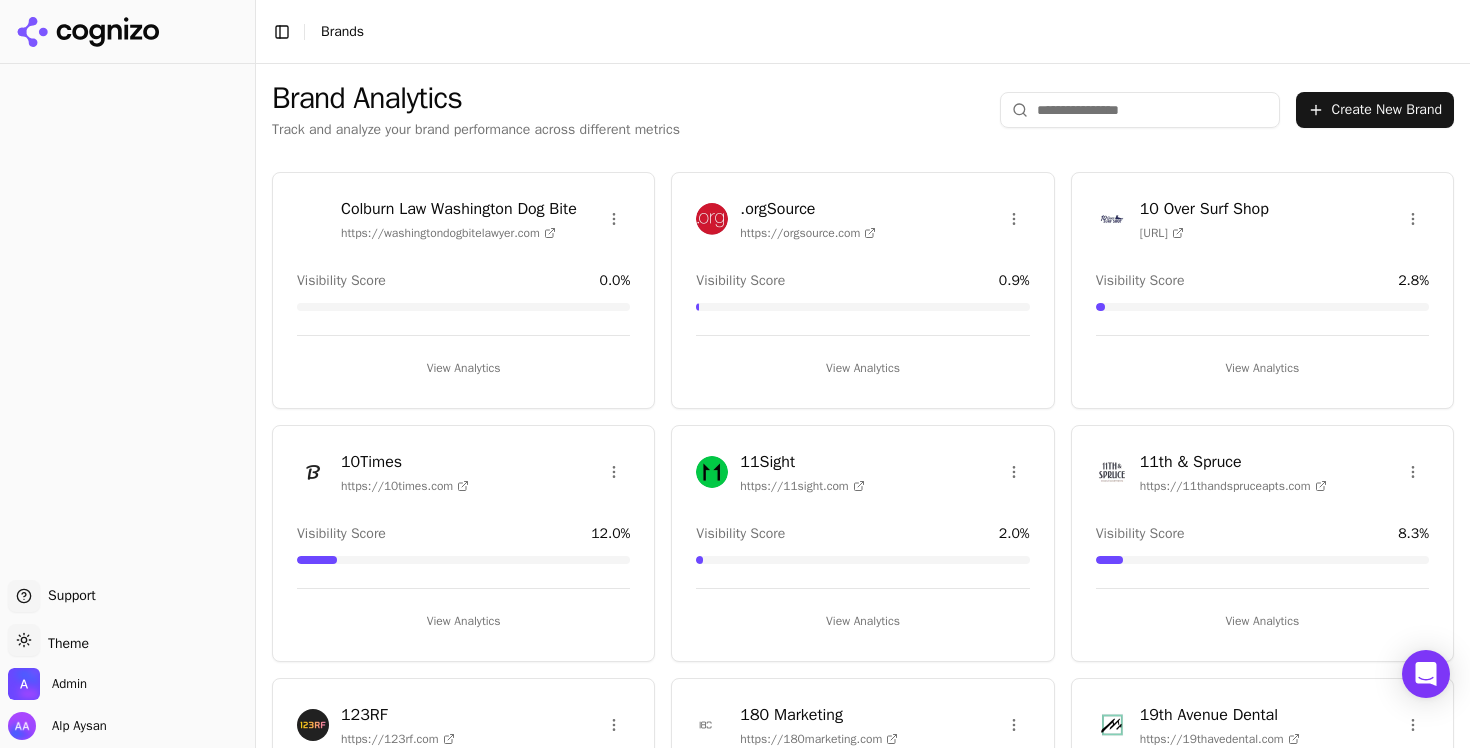 click at bounding box center [1140, 110] 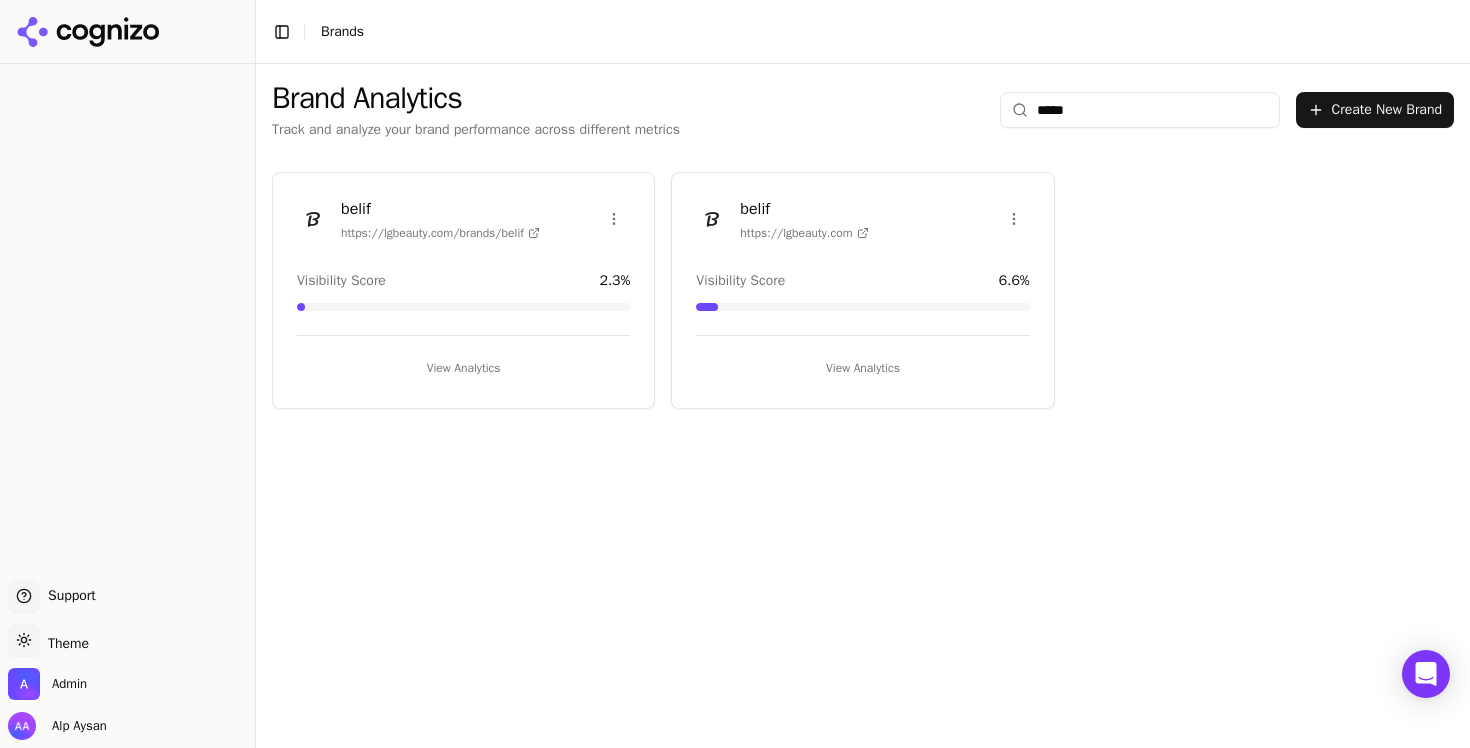 type on "*****" 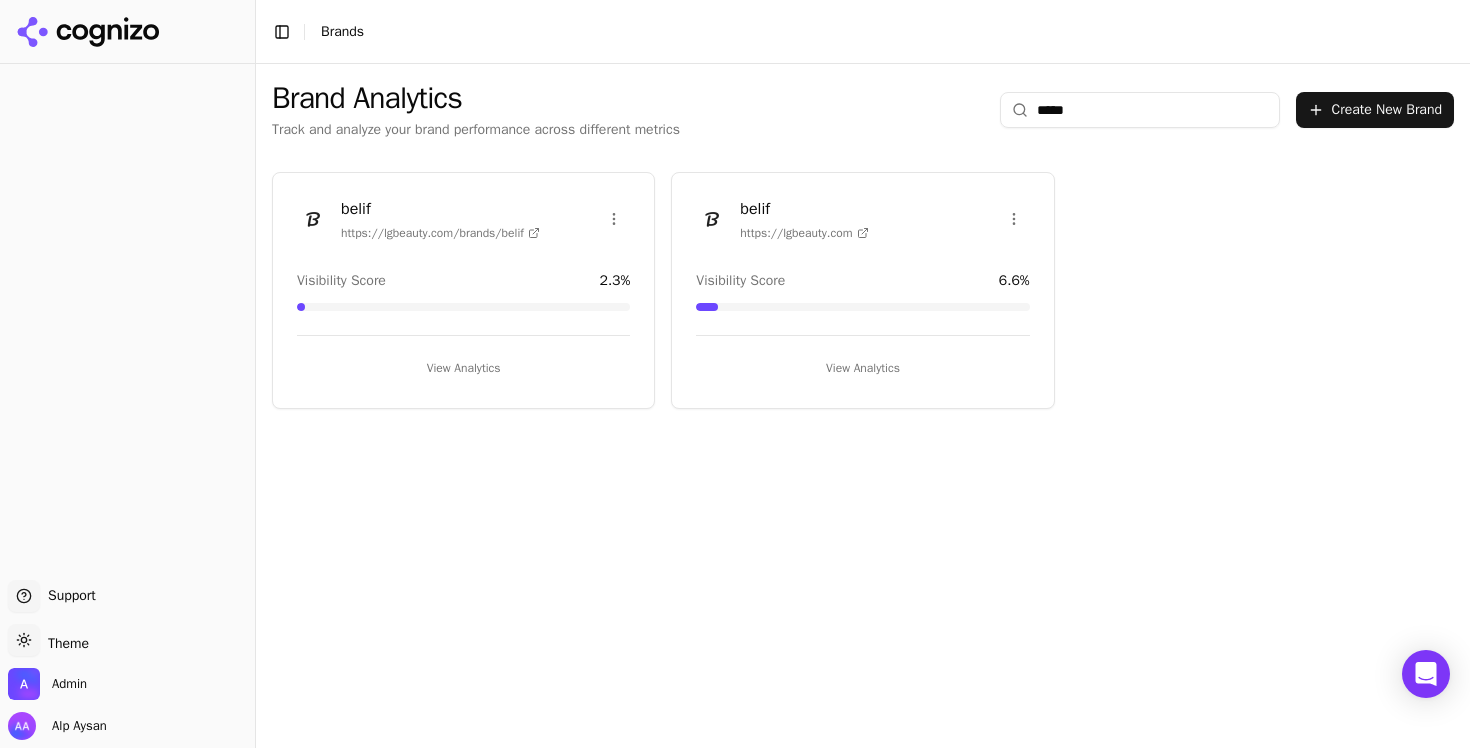 click at bounding box center [712, 219] 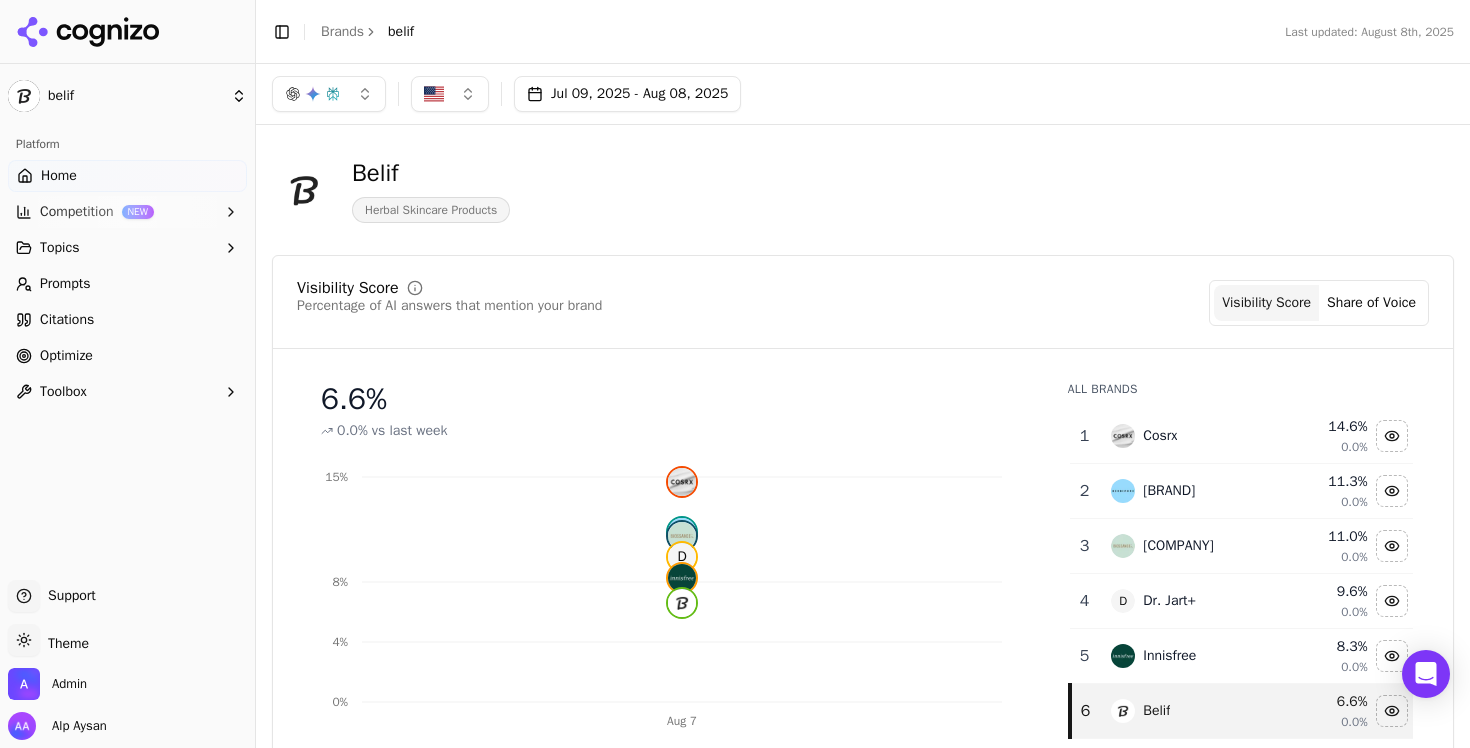 click on "Optimize" at bounding box center [127, 356] 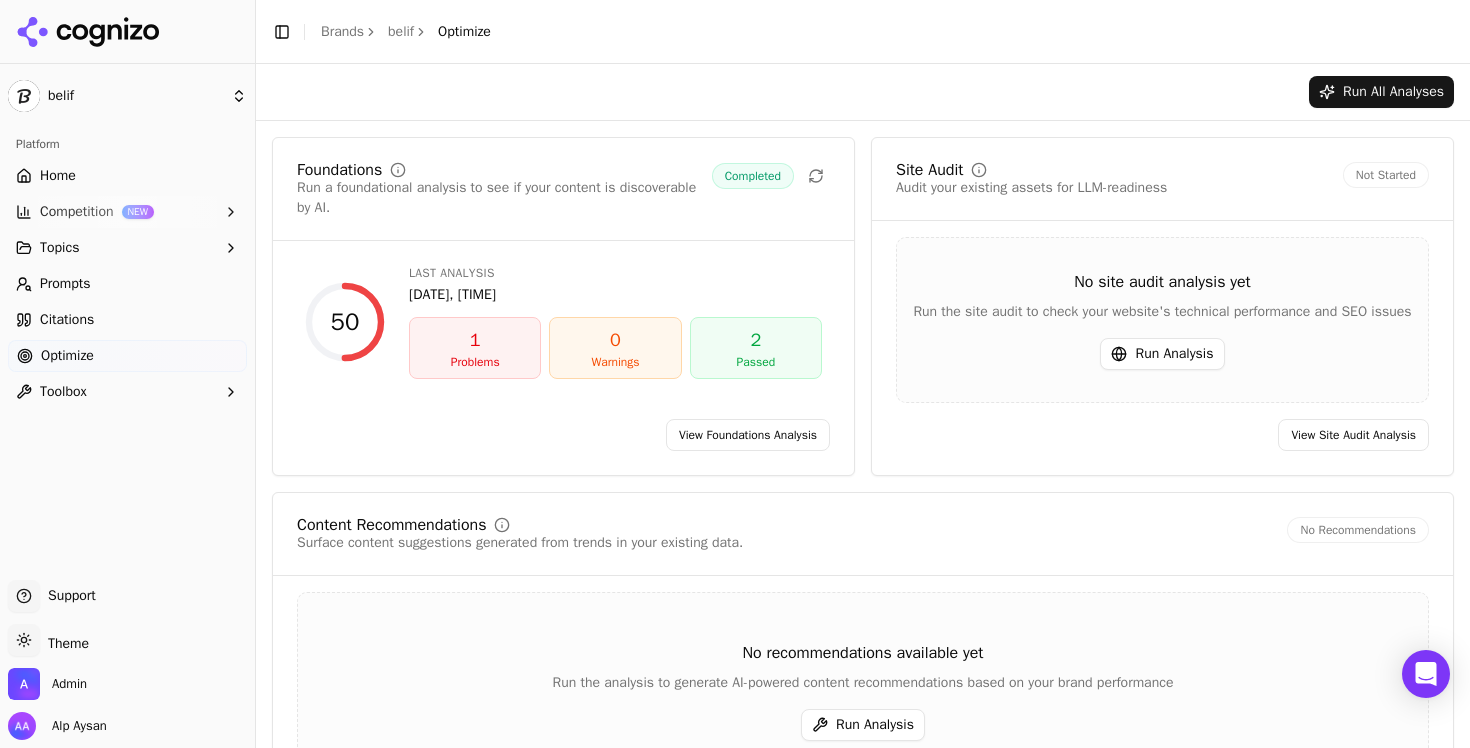 click on "Home" at bounding box center (58, 176) 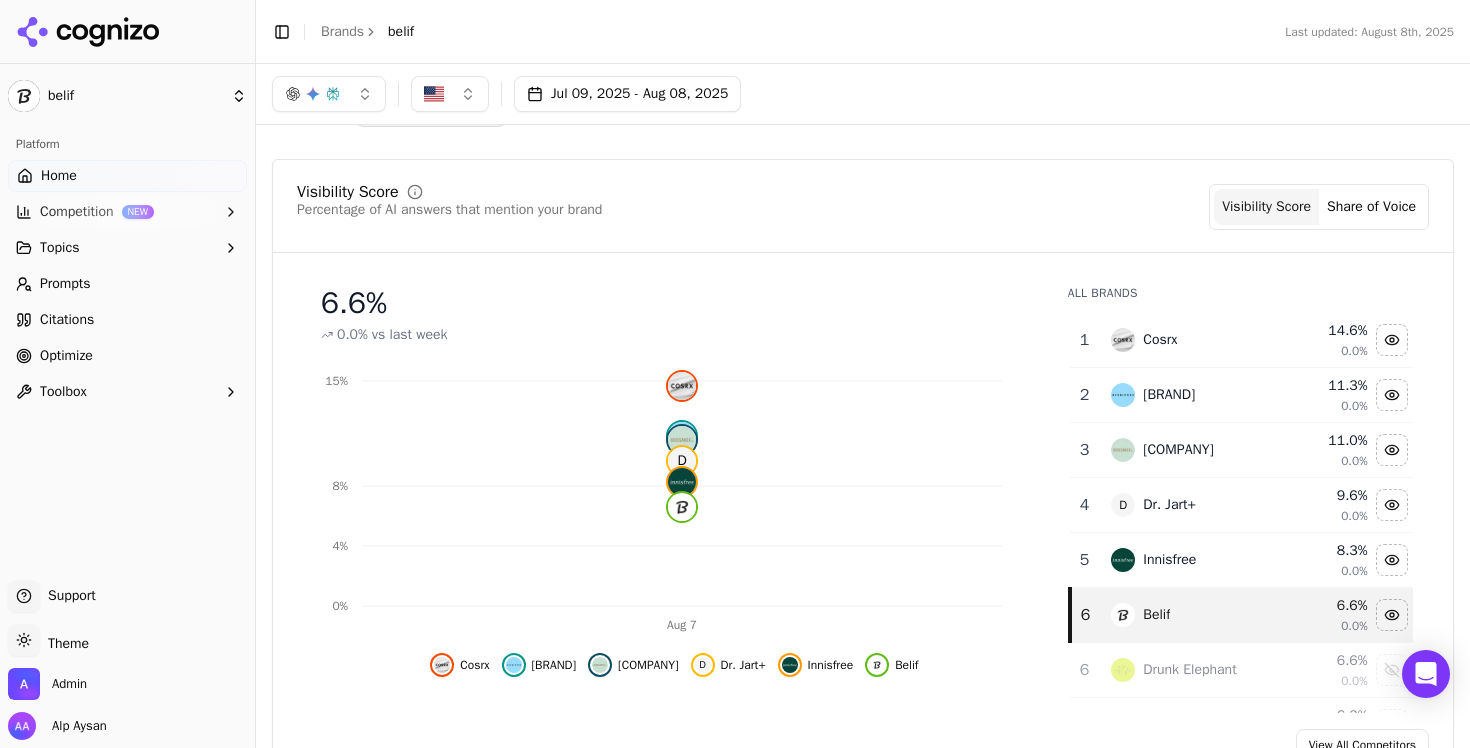 scroll, scrollTop: 110, scrollLeft: 0, axis: vertical 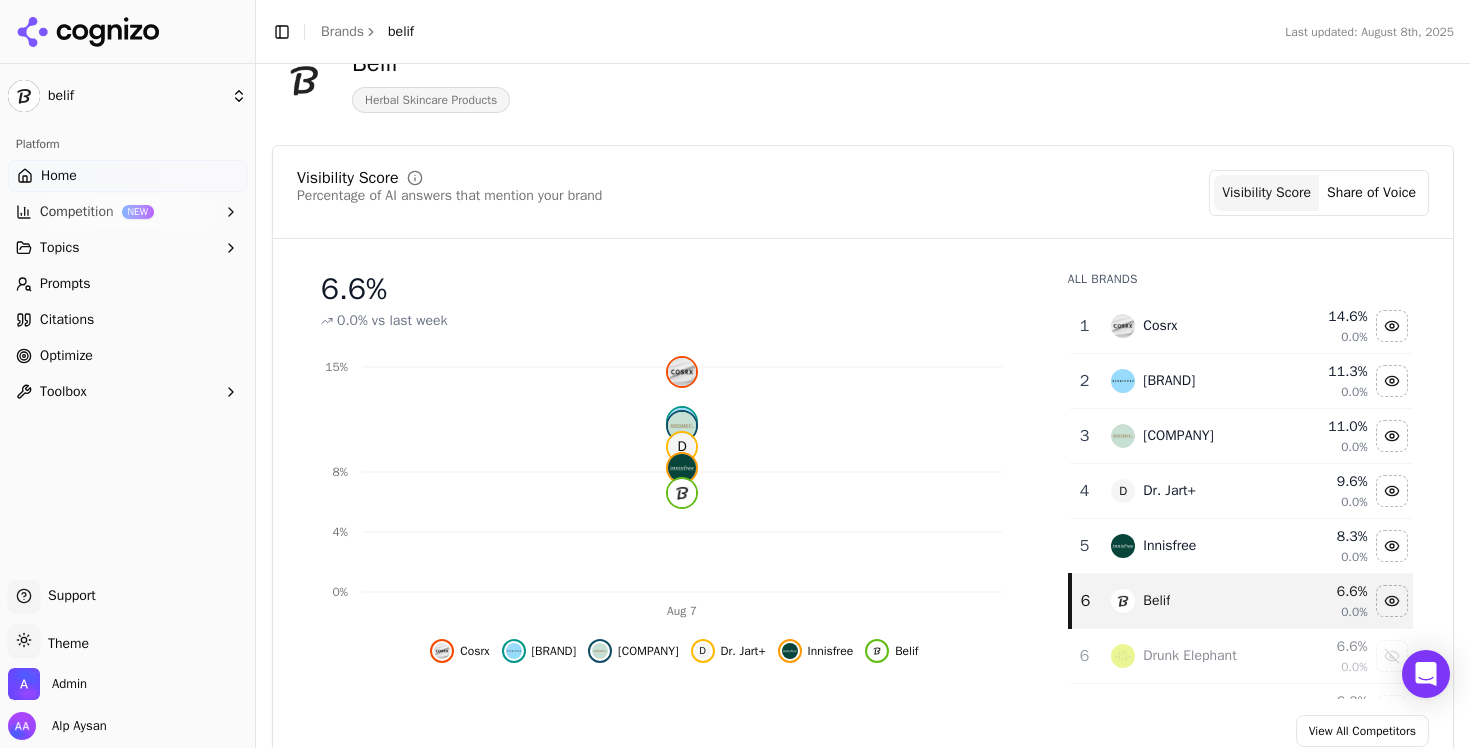 click on "Optimize" at bounding box center (127, 356) 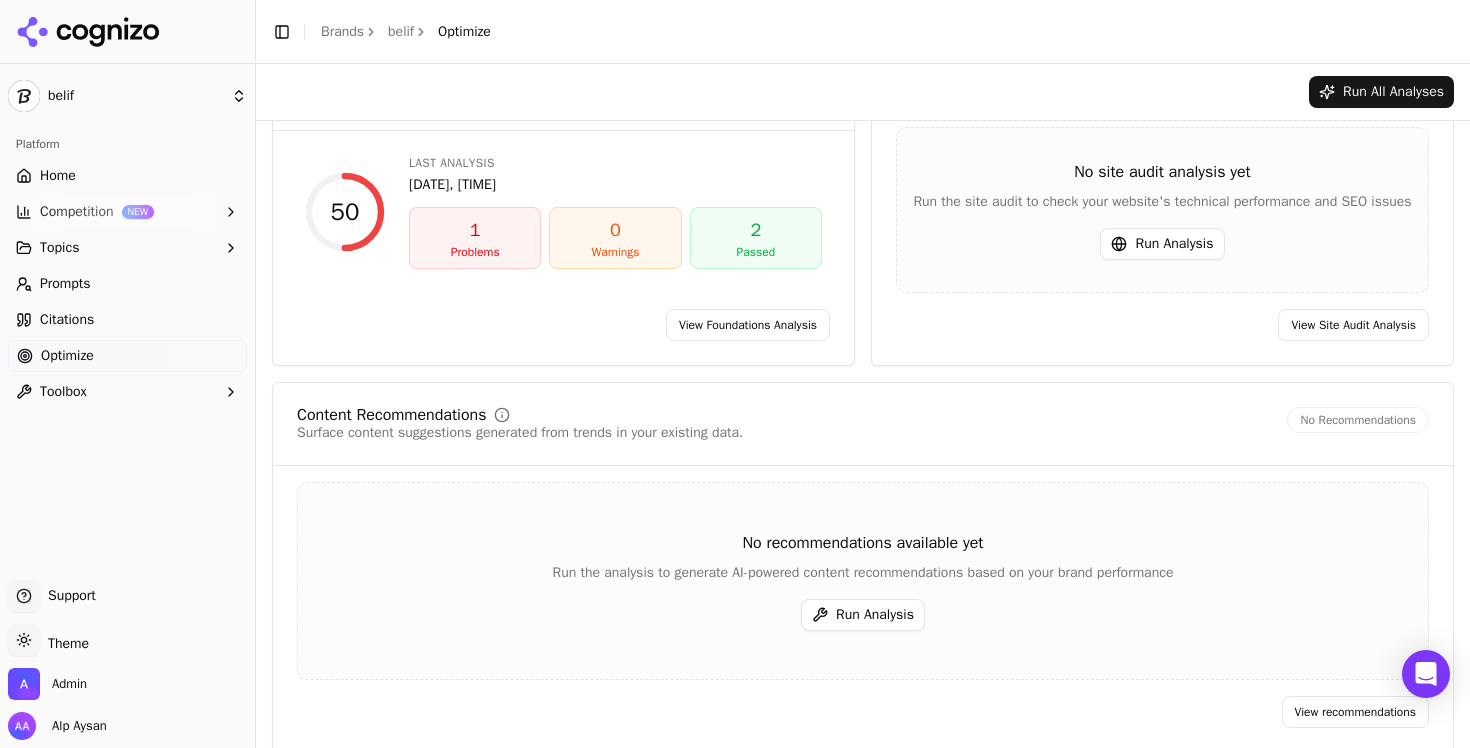 scroll, scrollTop: 106, scrollLeft: 0, axis: vertical 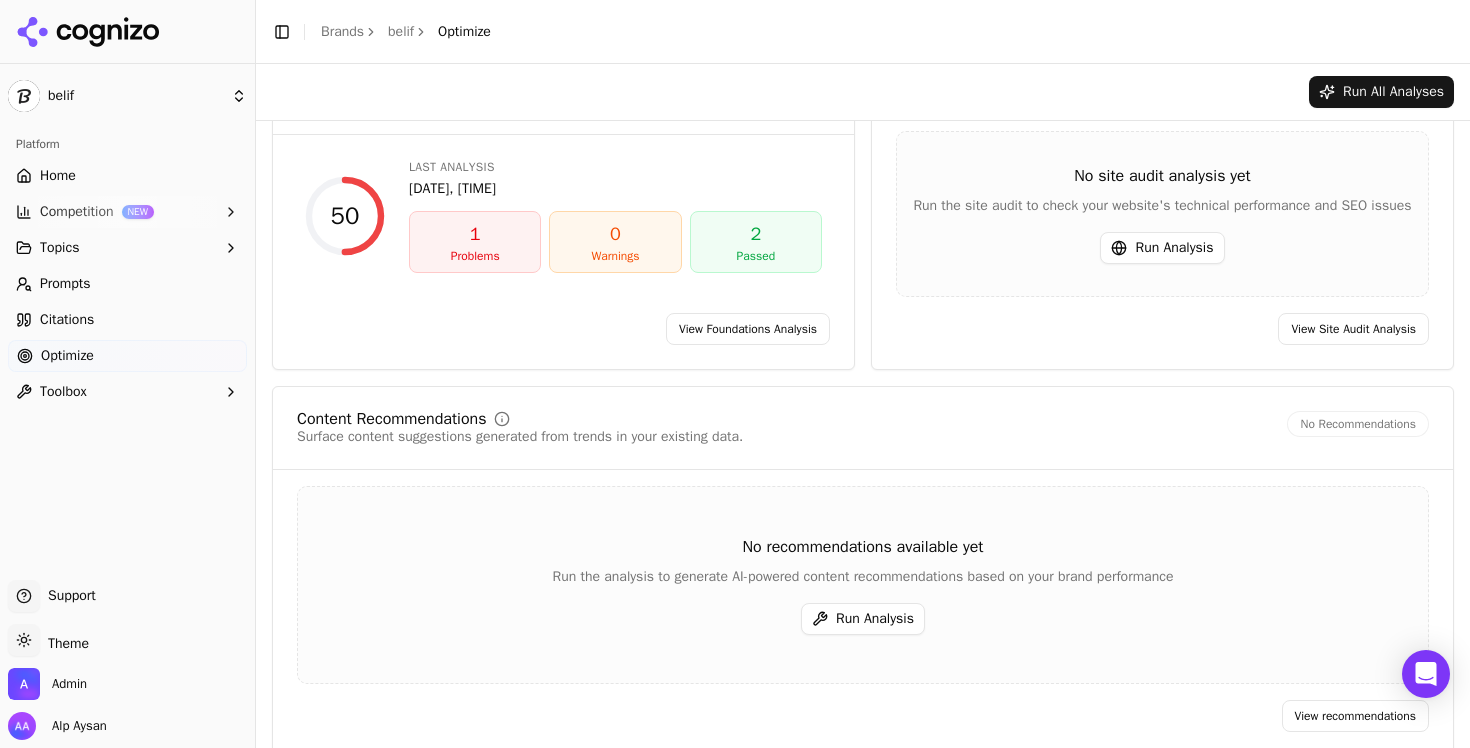 click at bounding box center (127, 32) 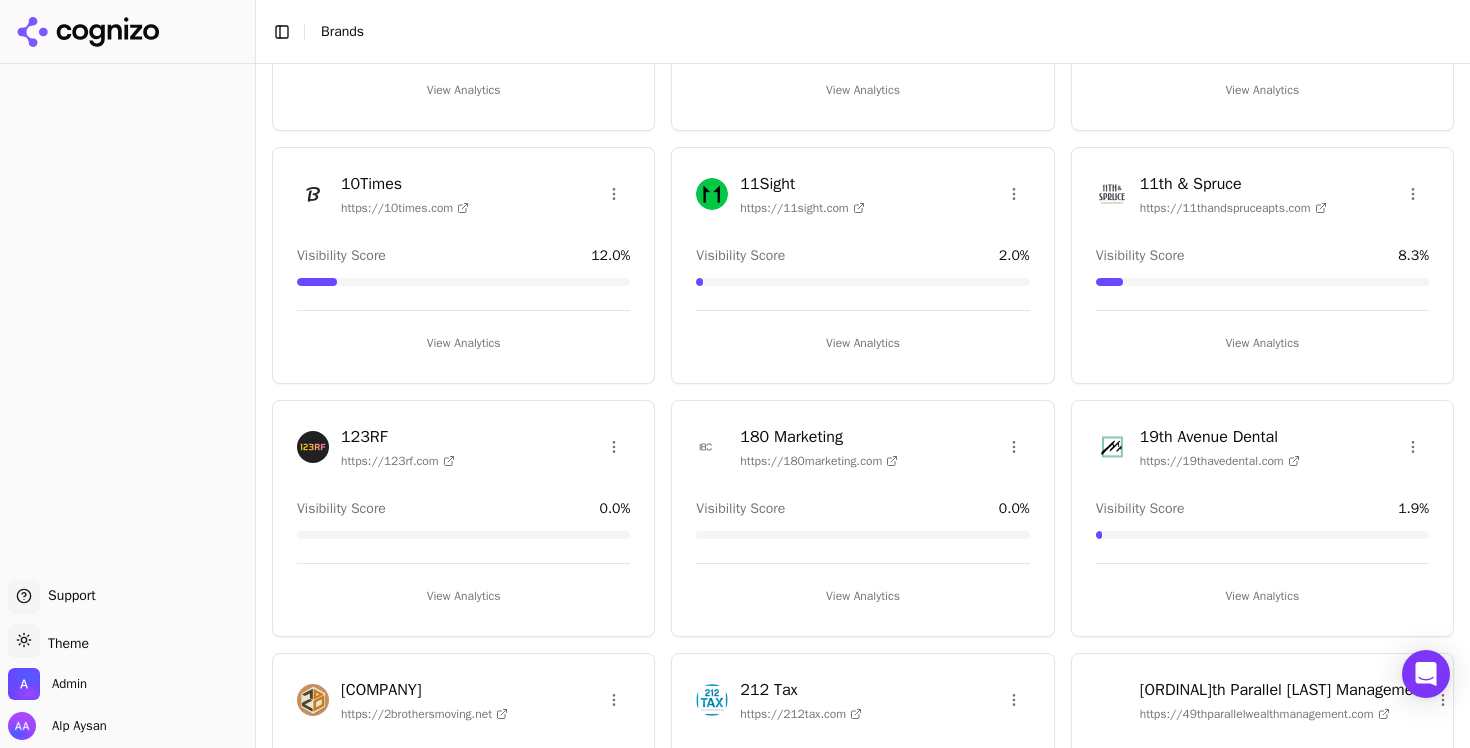 scroll, scrollTop: 450, scrollLeft: 0, axis: vertical 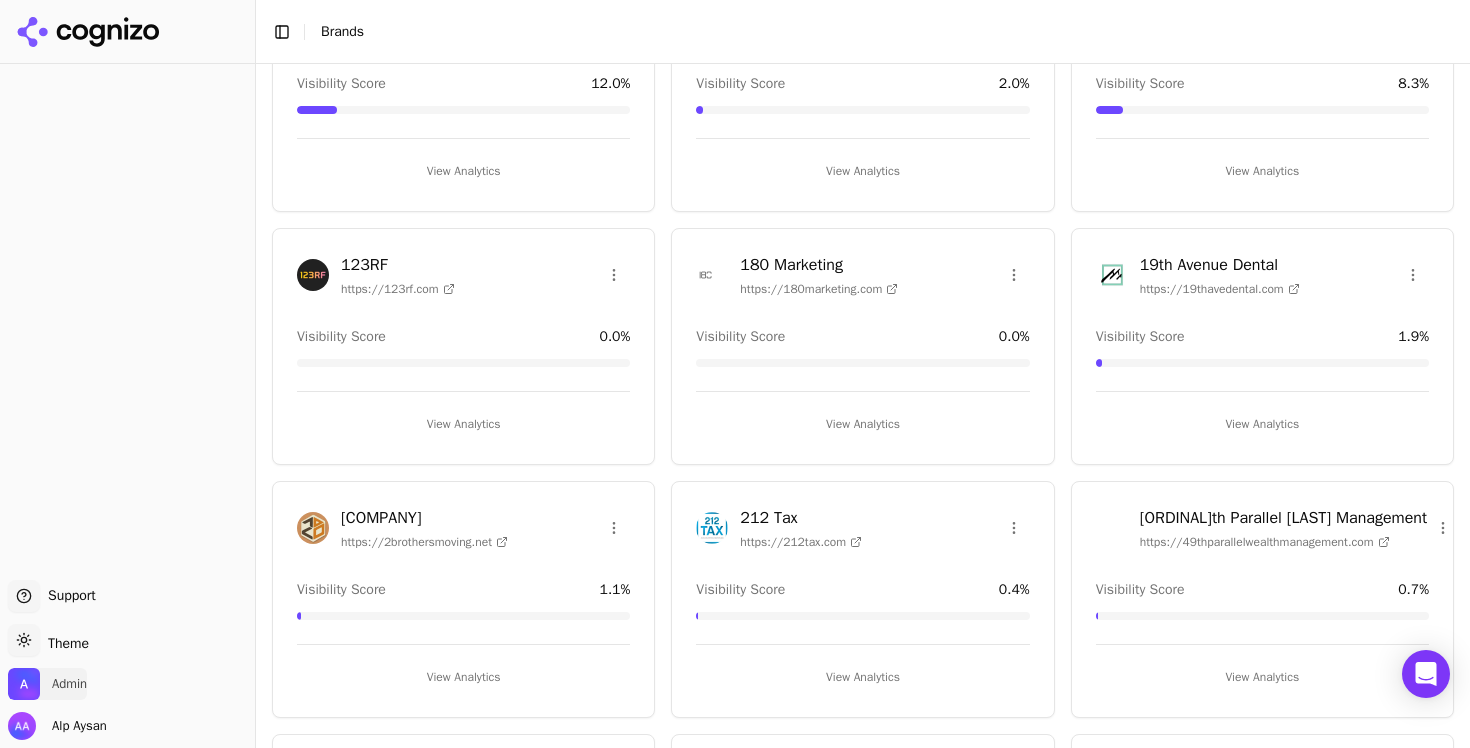 click on "Admin" at bounding box center [69, 684] 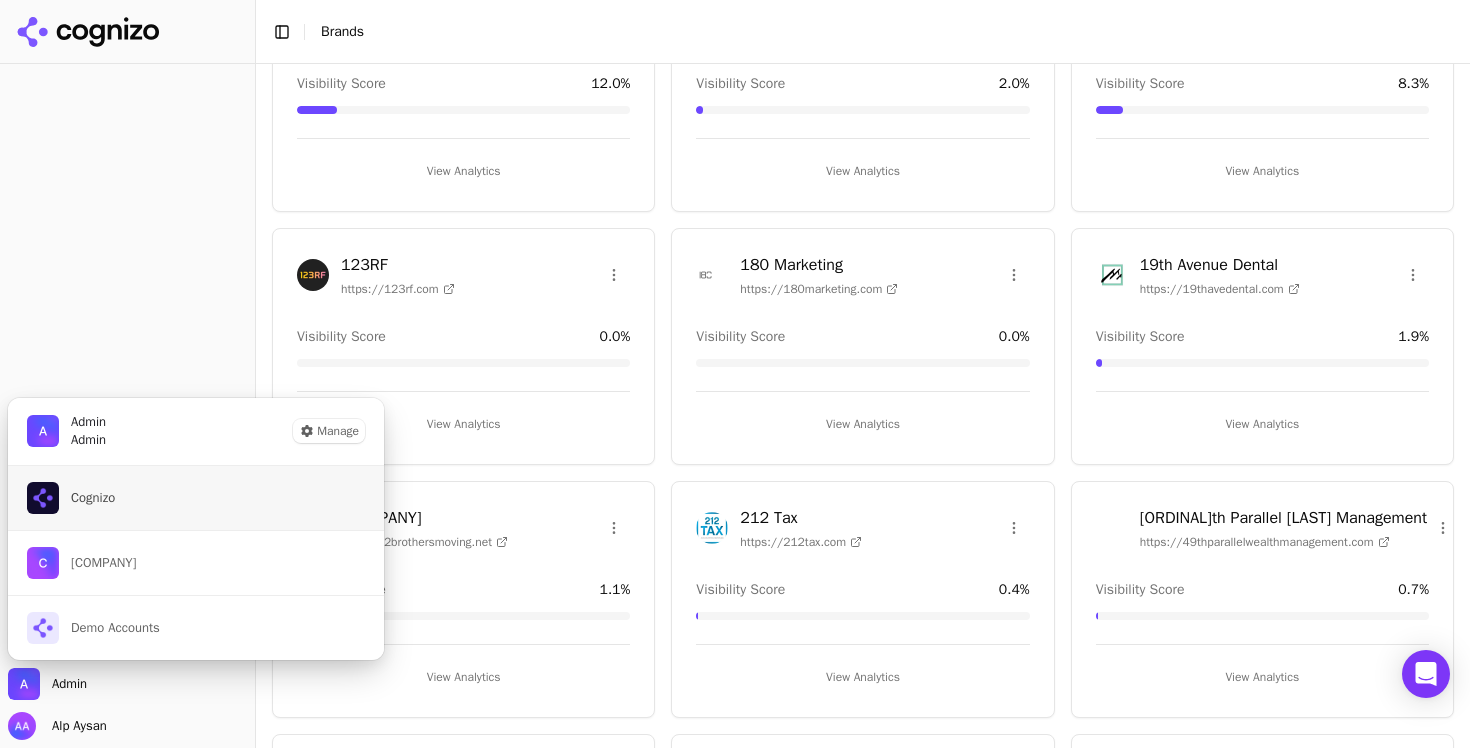 click on "Cognizo" at bounding box center [196, 498] 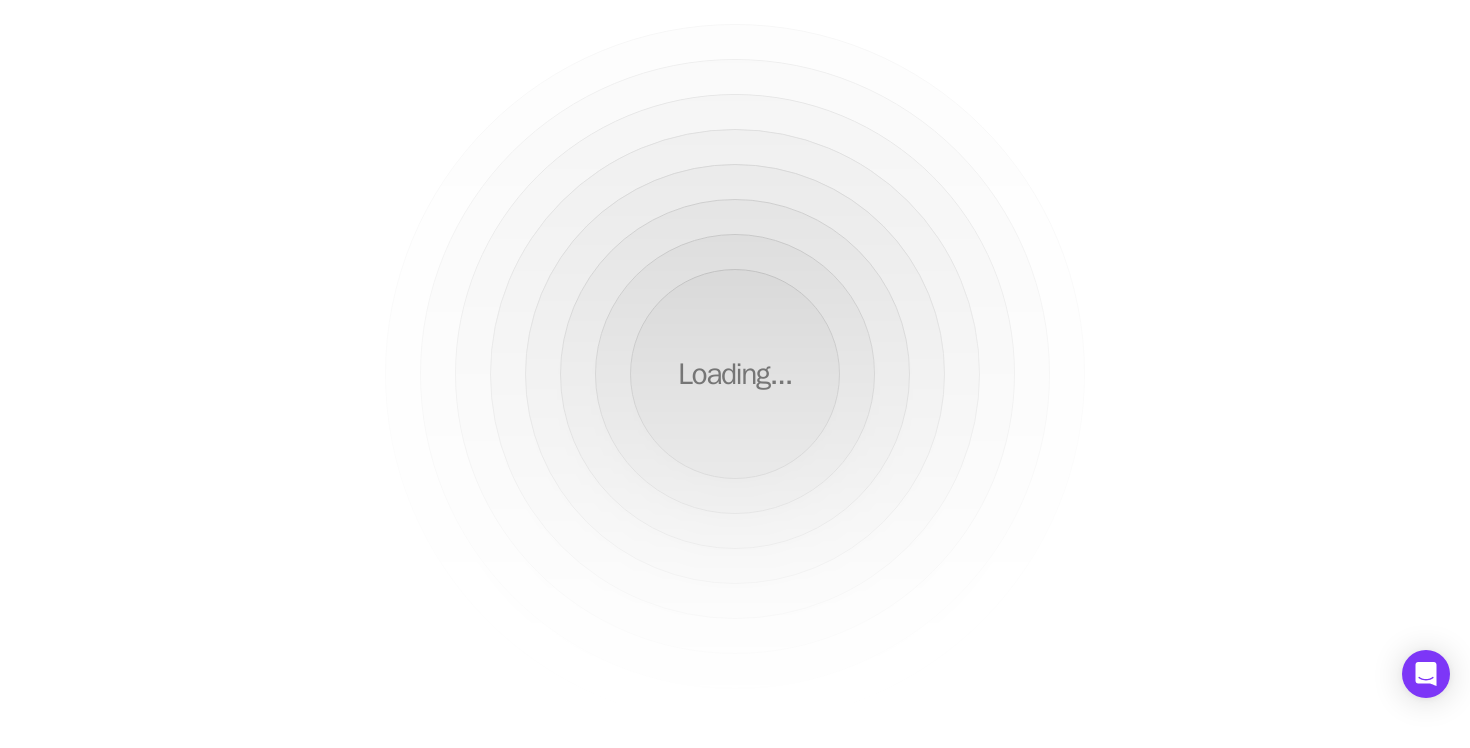 scroll, scrollTop: 0, scrollLeft: 0, axis: both 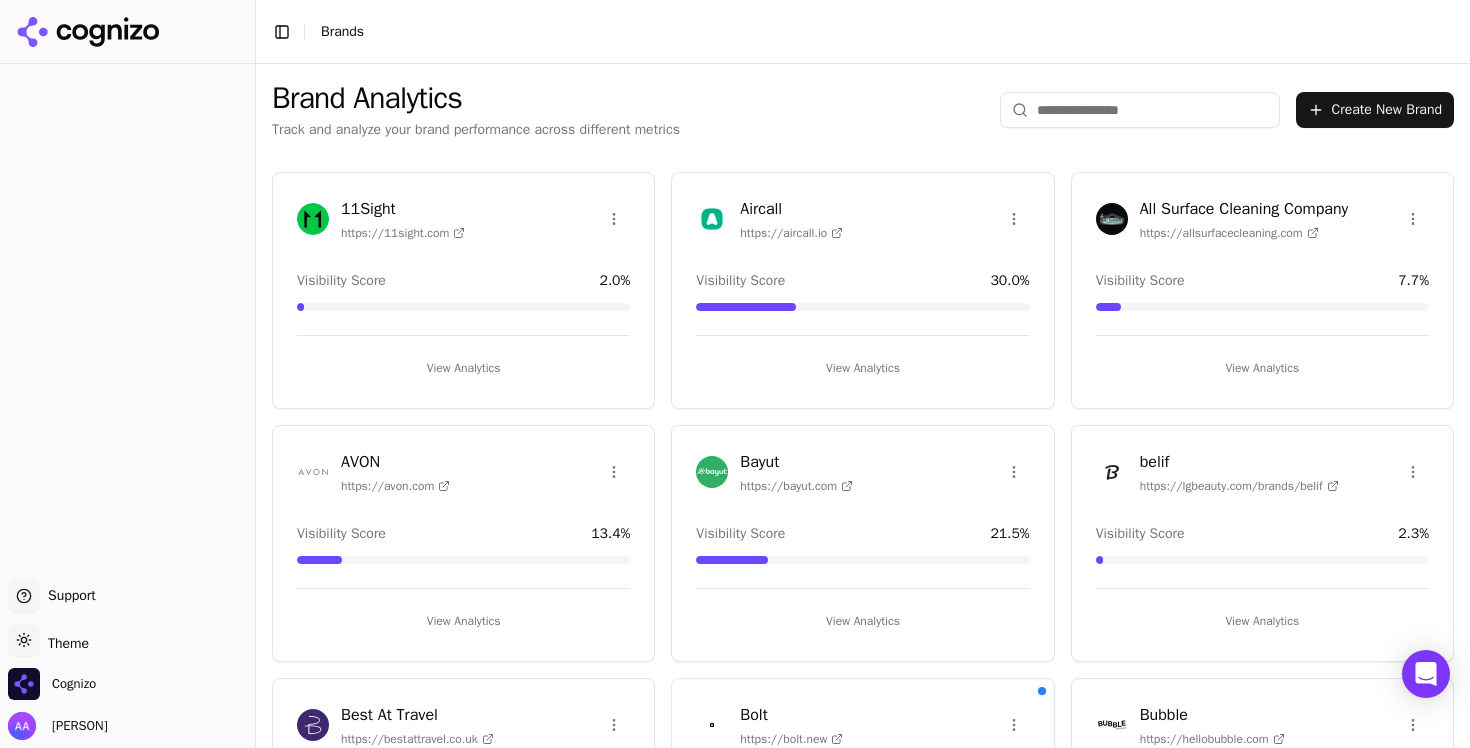 click on "Brand Analytics Track and analyze your brand performance across different metrics Create New Brand" at bounding box center (863, 110) 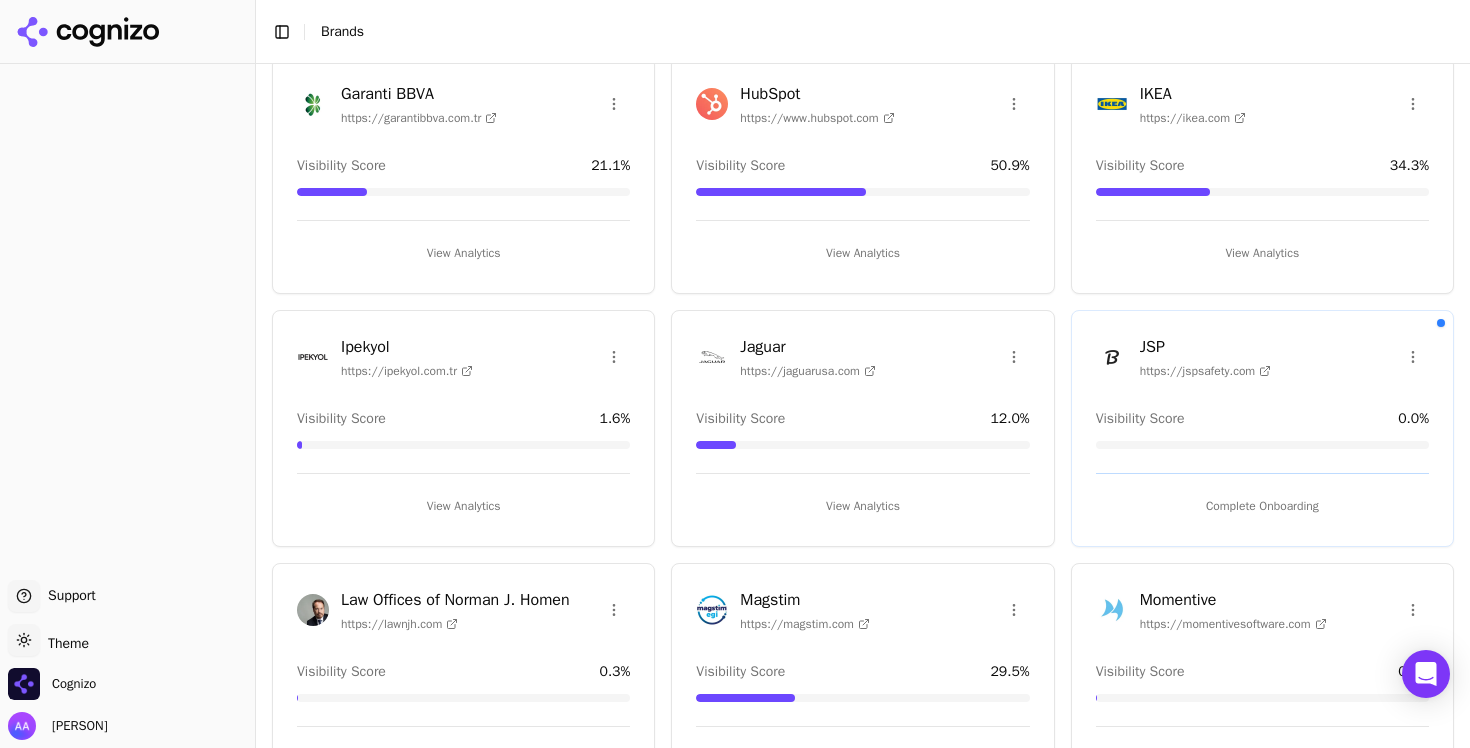 scroll, scrollTop: 1301, scrollLeft: 0, axis: vertical 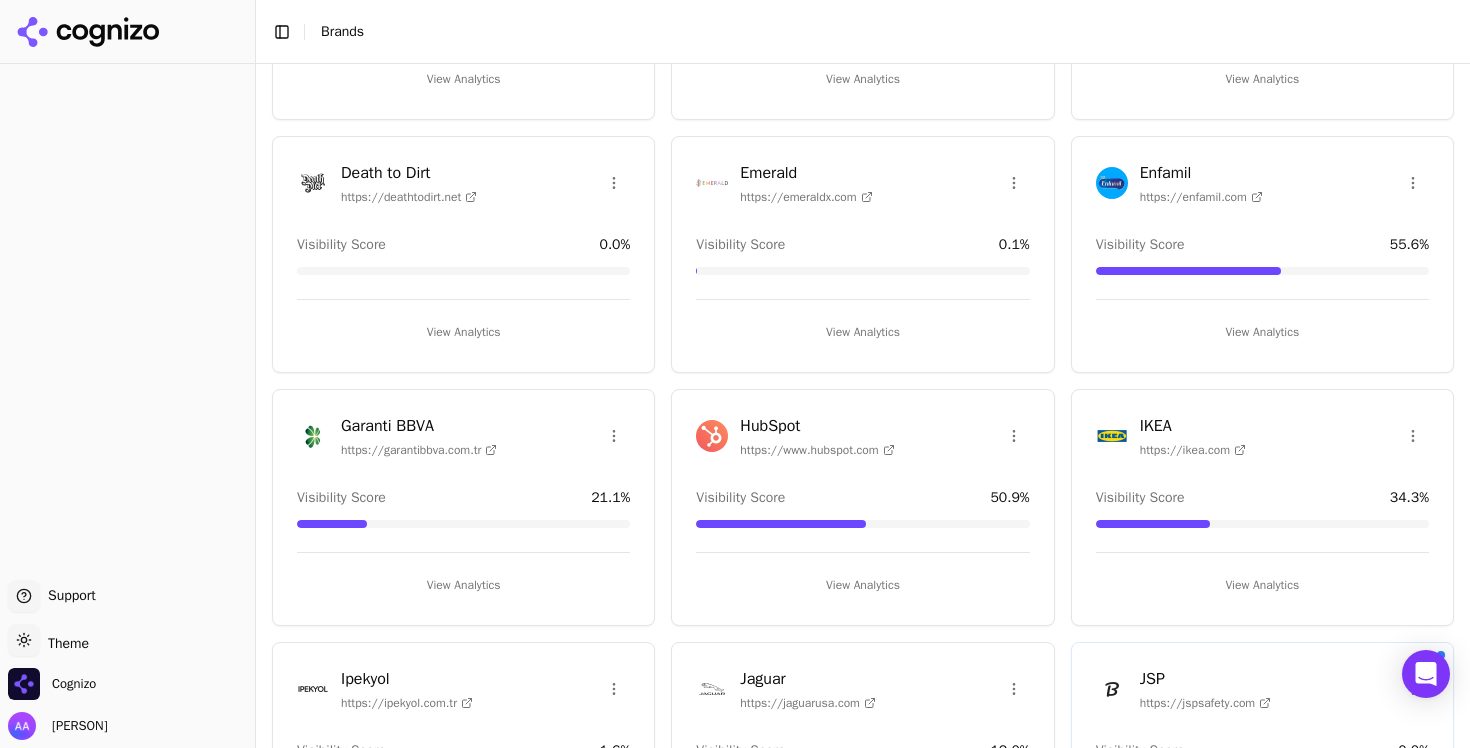 click at bounding box center (712, 436) 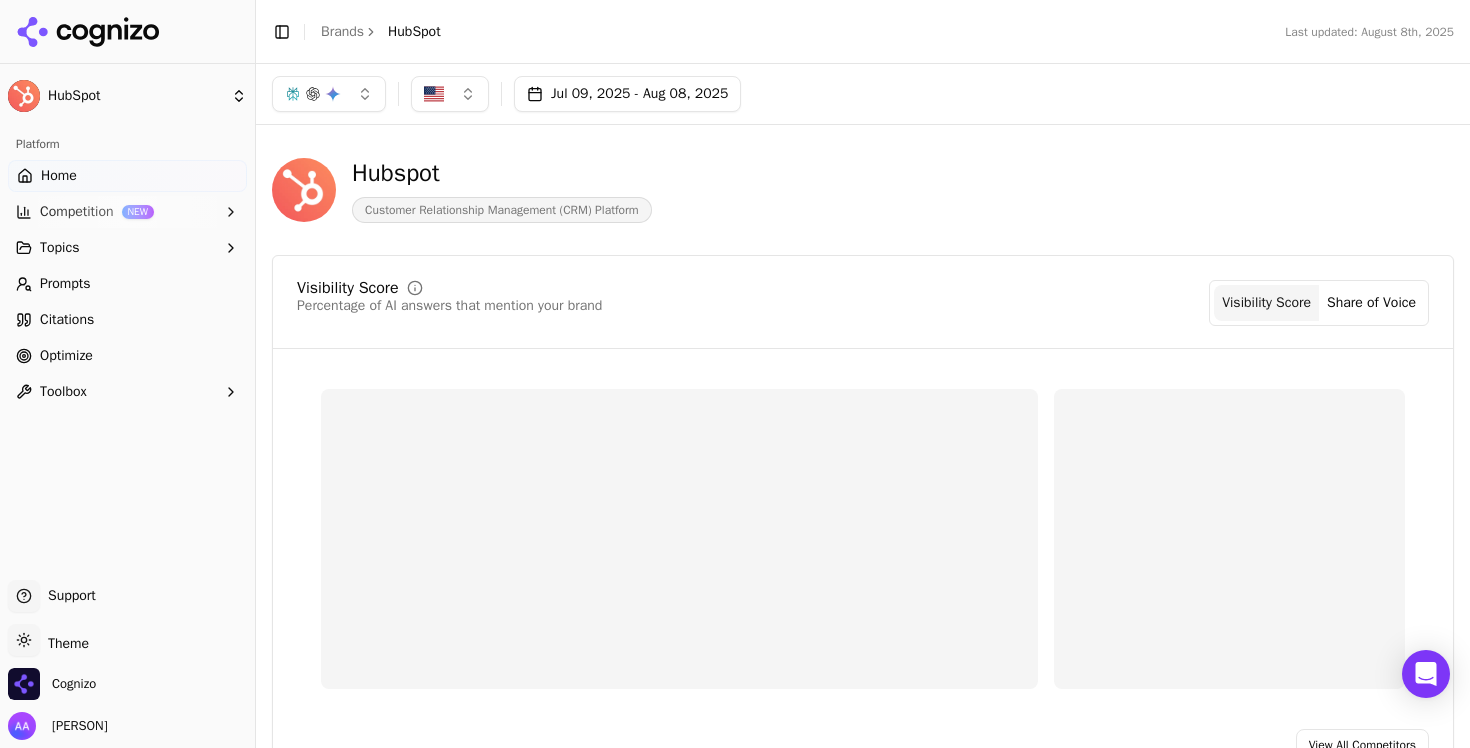 click on "Optimize" at bounding box center [127, 356] 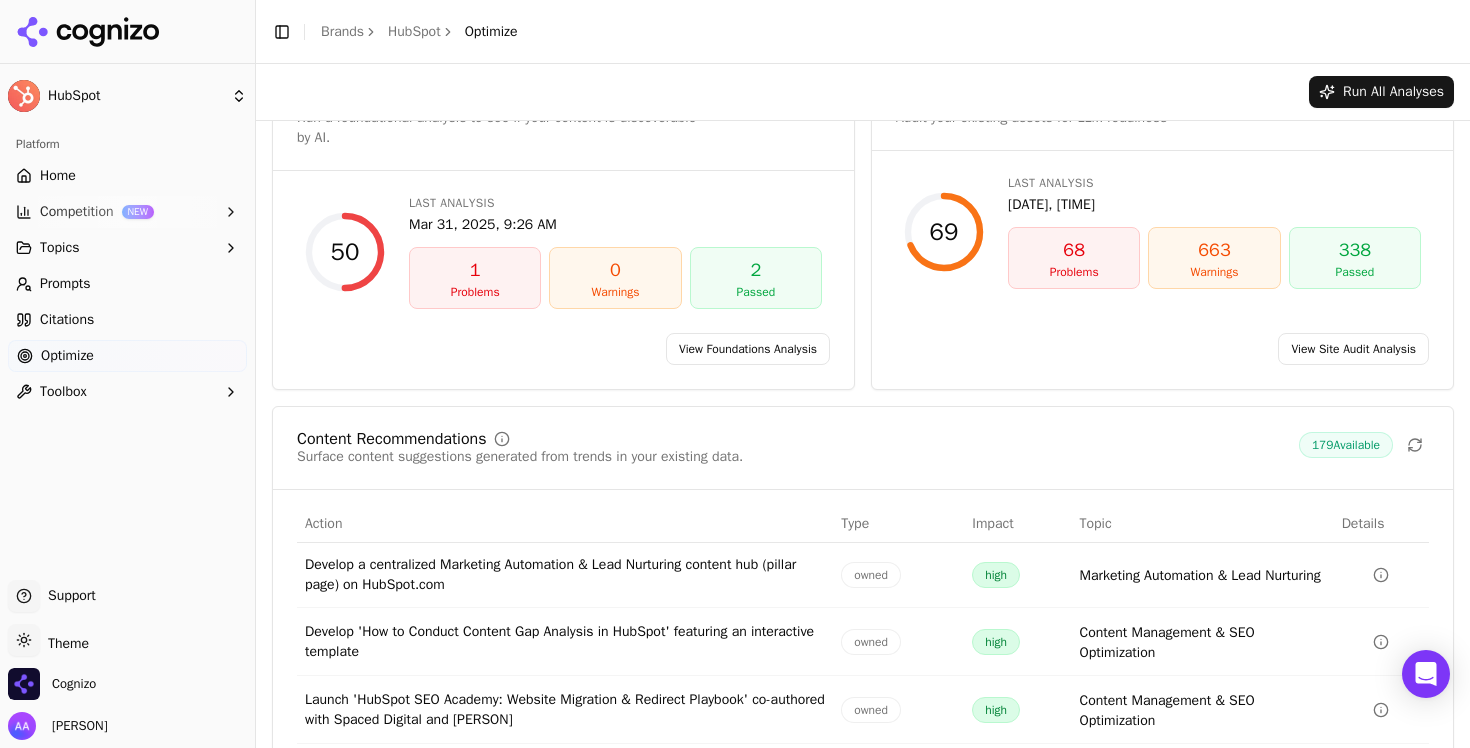 scroll, scrollTop: 294, scrollLeft: 0, axis: vertical 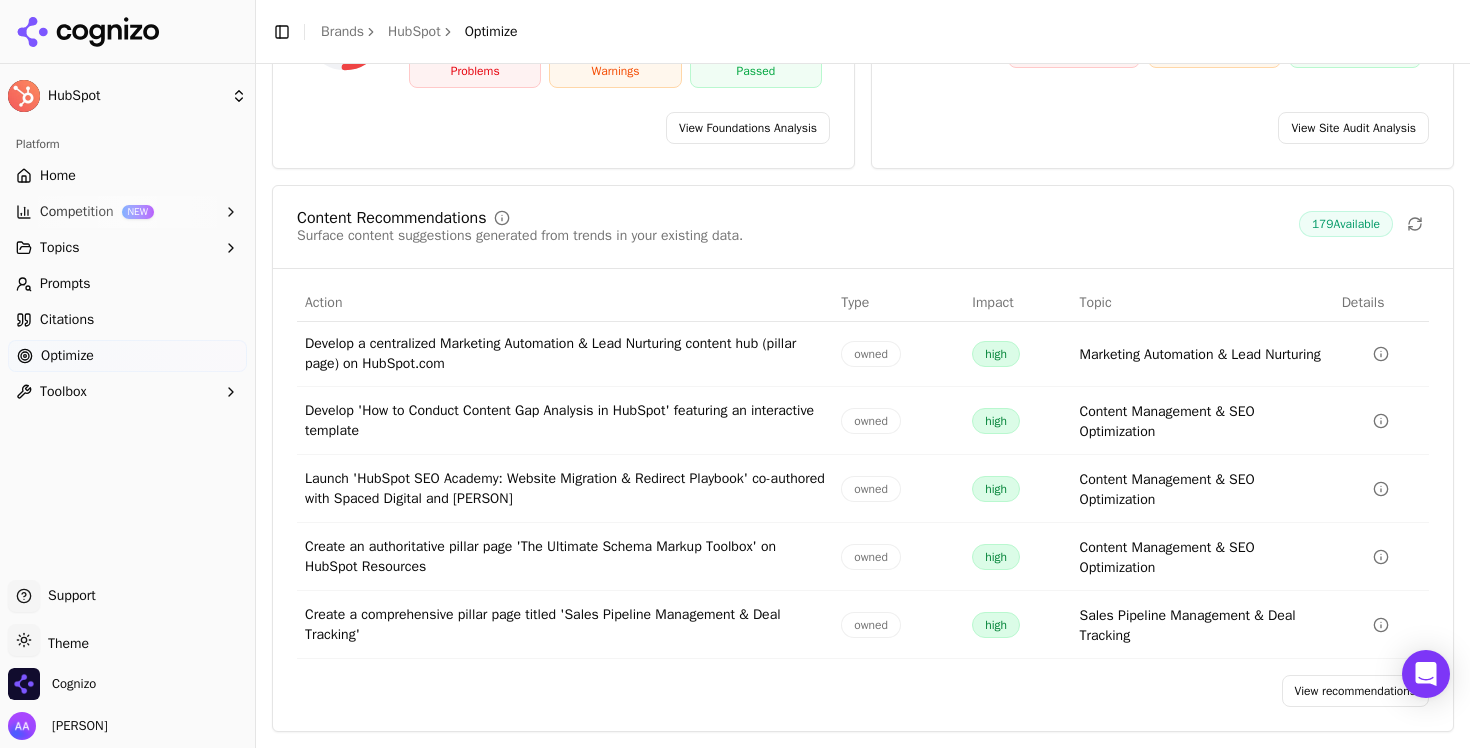 click on "View recommendations" at bounding box center (1356, 691) 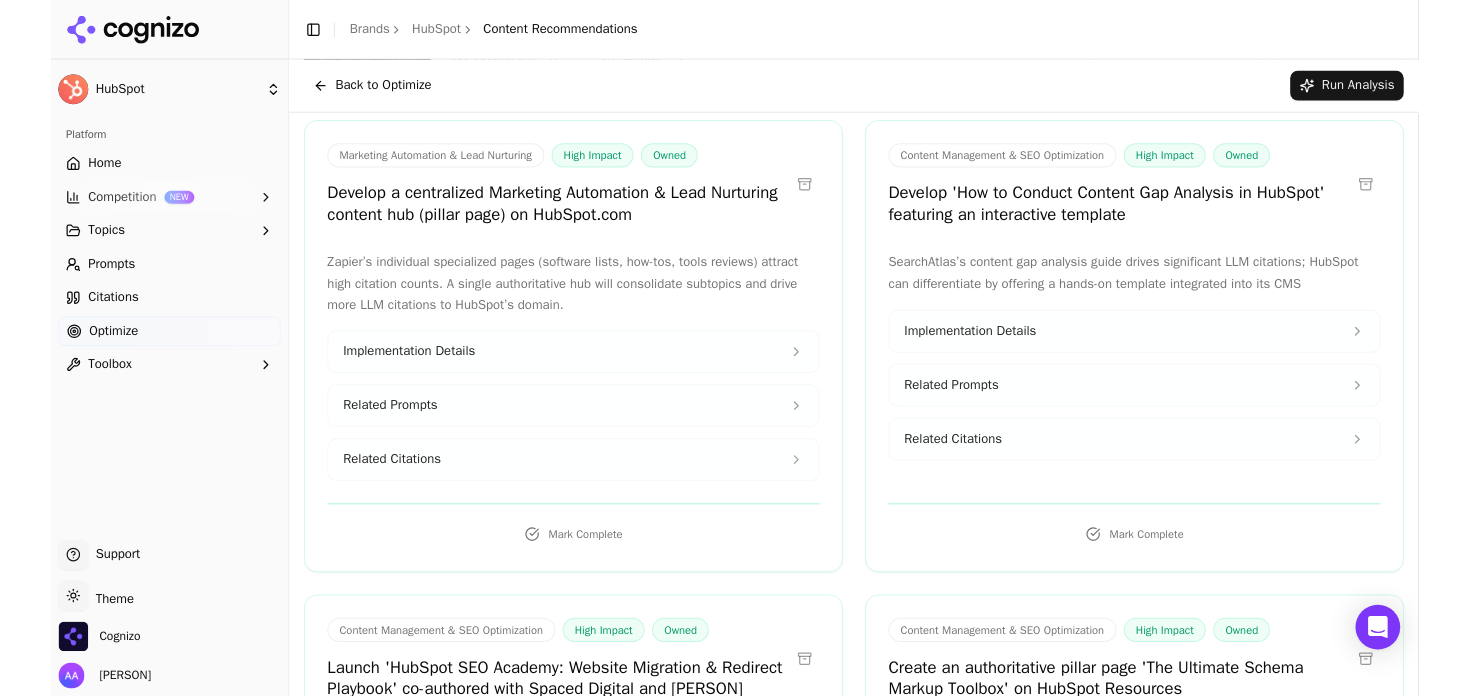 scroll, scrollTop: 0, scrollLeft: 0, axis: both 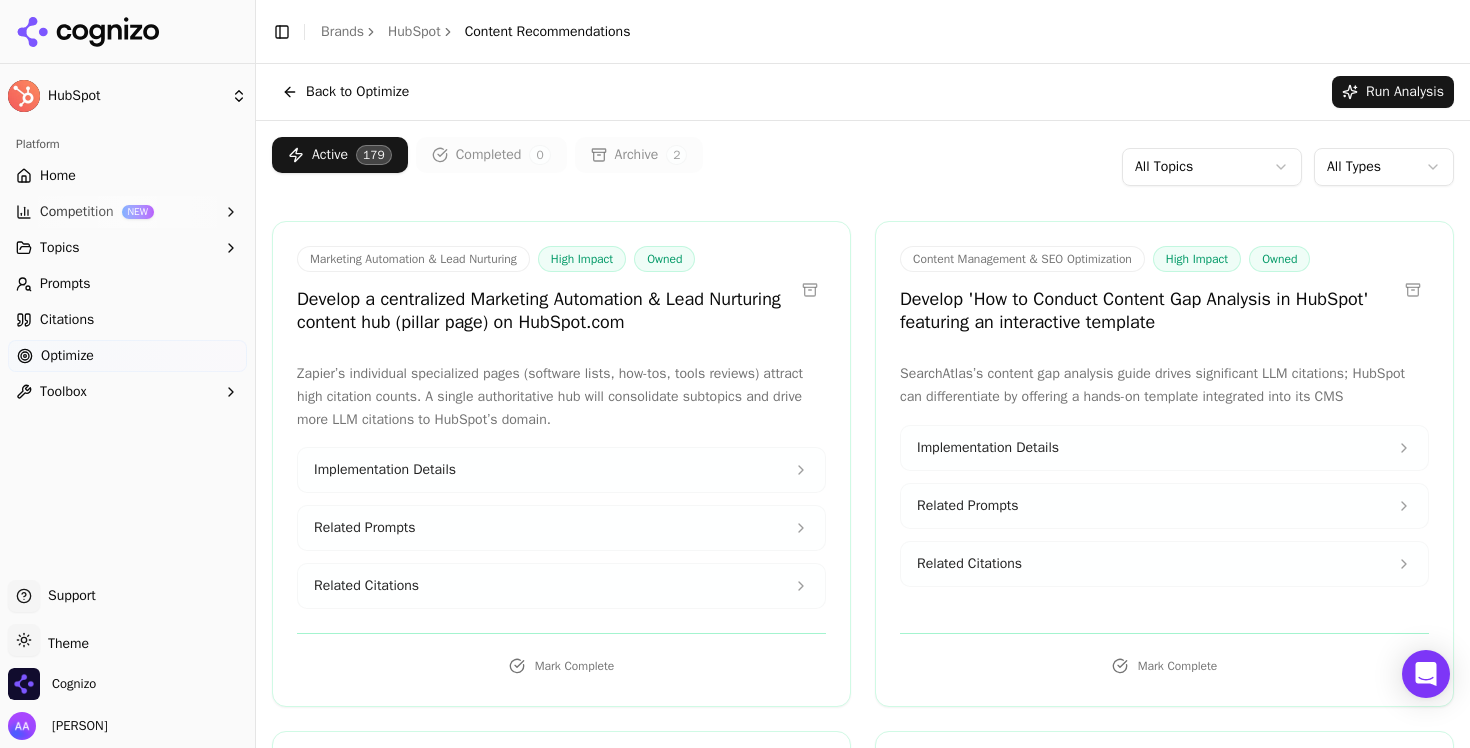 click on "HubSpot Platform Home Competition NEW Topics Prompts Citations Optimize Toolbox Support Support Toggle theme  Theme Cognizo   Alp Aysan Toggle Sidebar Brands HubSpot Content Recommendations Back to Optimize Run Analysis Active 179 Completed 0 Archive 2 All Topics All Types Marketing Automation & Lead Nurturing High Impact Owned Develop a centralized Marketing Automation & Lead Nurturing content hub (pillar page) on HubSpot.com Zapier’s individual specialized pages (software lists, how-tos, tools reviews) attract high citation counts. A single authoritative hub will consolidate subtopics and drive more LLM citations to HubSpot’s domain. Implementation Details Related Prompts Related Citations Mark Complete Content Management & SEO Optimization High Impact Owned Develop 'How to Conduct Content Gap Analysis in HubSpot' featuring an interactive template Implementation Details Related Prompts Related Citations Mark Complete Content Management & SEO Optimization High Impact Owned Related Prompts Owned" at bounding box center (735, 374) 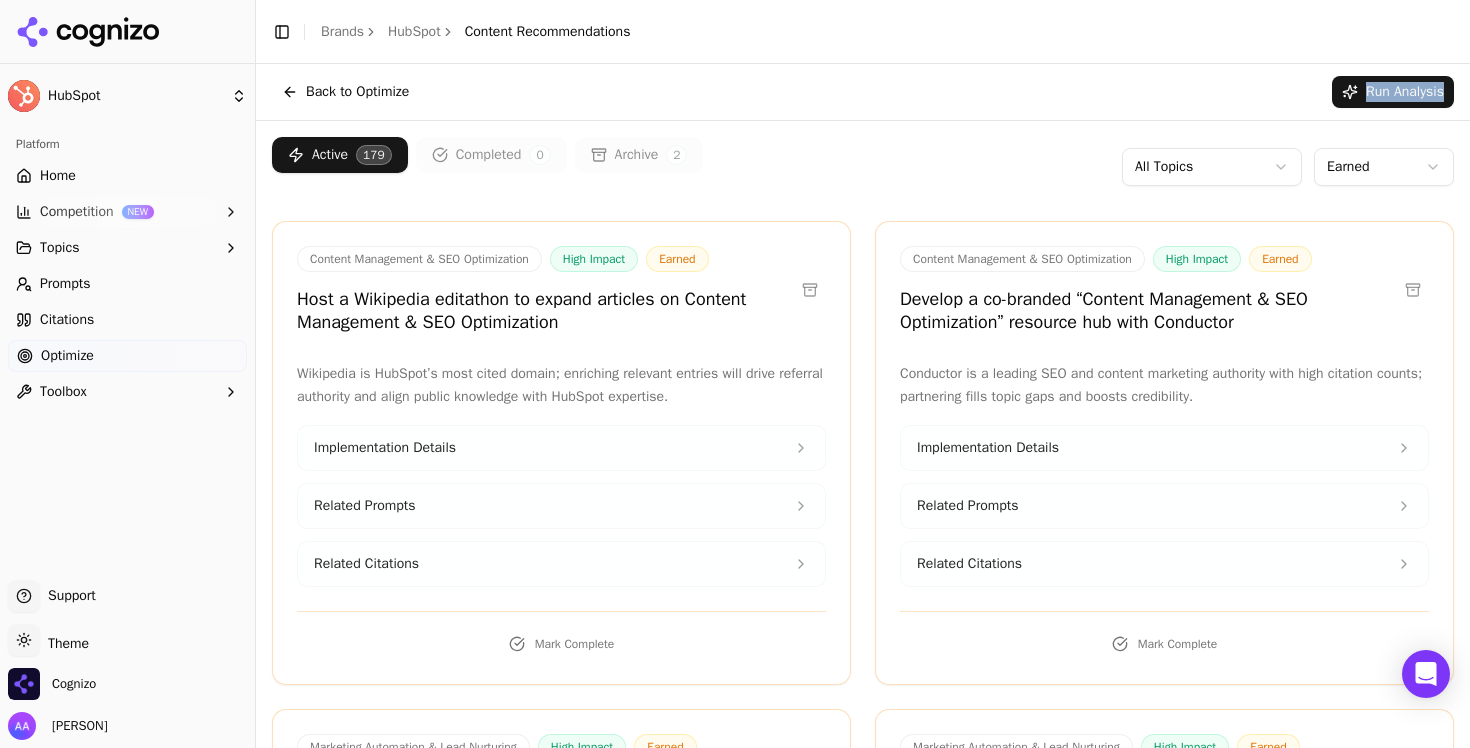 click on "Back to Optimize Run Analysis" at bounding box center [863, 92] 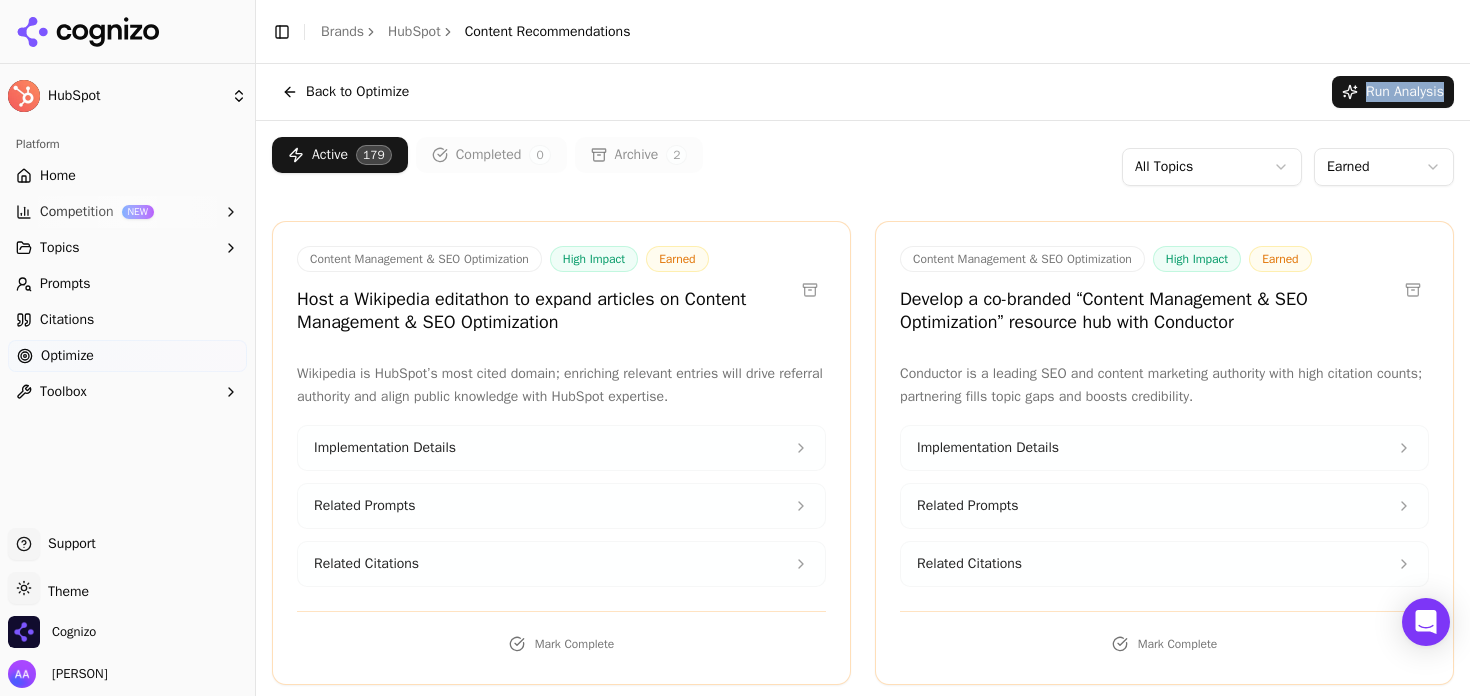 click on "HubSpot Platform Home Competition NEW Topics Prompts Citations Optimize Toolbox Support Support Toggle theme  Theme Cognizo   Alp Aysan Toggle Sidebar Brands HubSpot Content Recommendations Back to Optimize Run Analysis Active 179 Completed 0 Archive 2 All Topics Earned Content Management & SEO Optimization High Impact Earned Host a Wikipedia editathon to expand articles on Content Management & SEO Optimization Wikipedia is HubSpot’s most cited domain; enriching relevant entries will drive referral authority and align public knowledge with HubSpot expertise. Implementation Details Related Prompts Related Citations Mark Complete Content Management & SEO Optimization High Impact Earned Develop a co-branded “Content Management & SEO Optimization” resource hub with Conductor Conductor is a leading SEO and content marketing authority with high citation counts; partnering fills topic gaps and boosts credibility. Implementation Details Related Prompts Related Citations Mark Complete High Impact" at bounding box center [735, 348] 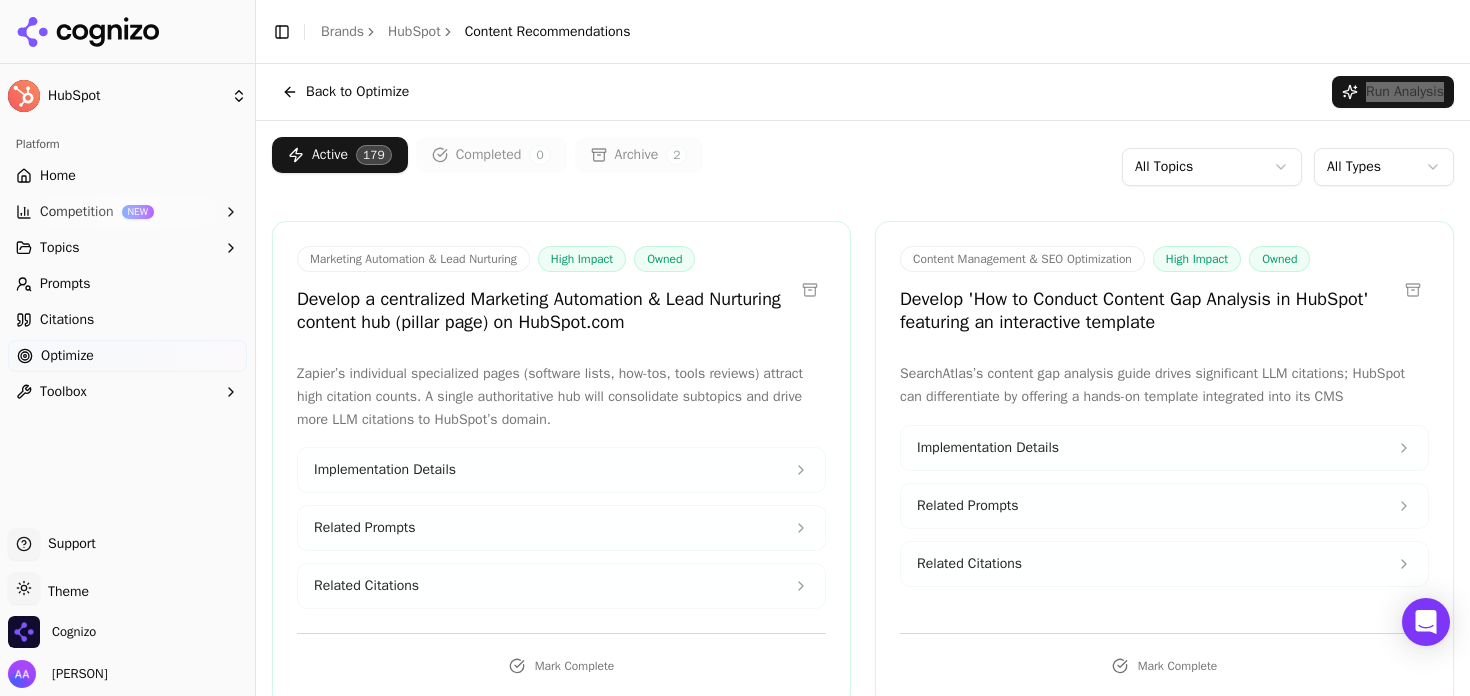 click on "Back to Optimize" at bounding box center (345, 92) 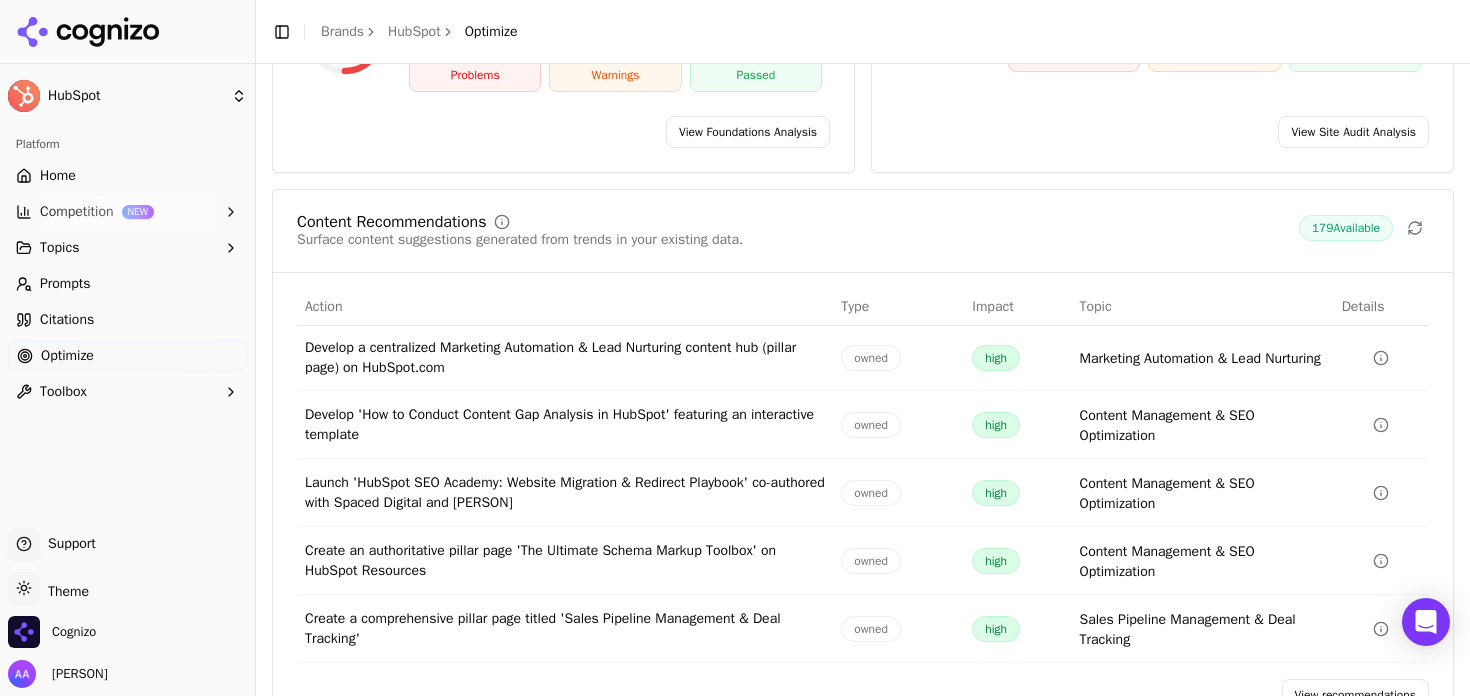 scroll, scrollTop: 346, scrollLeft: 0, axis: vertical 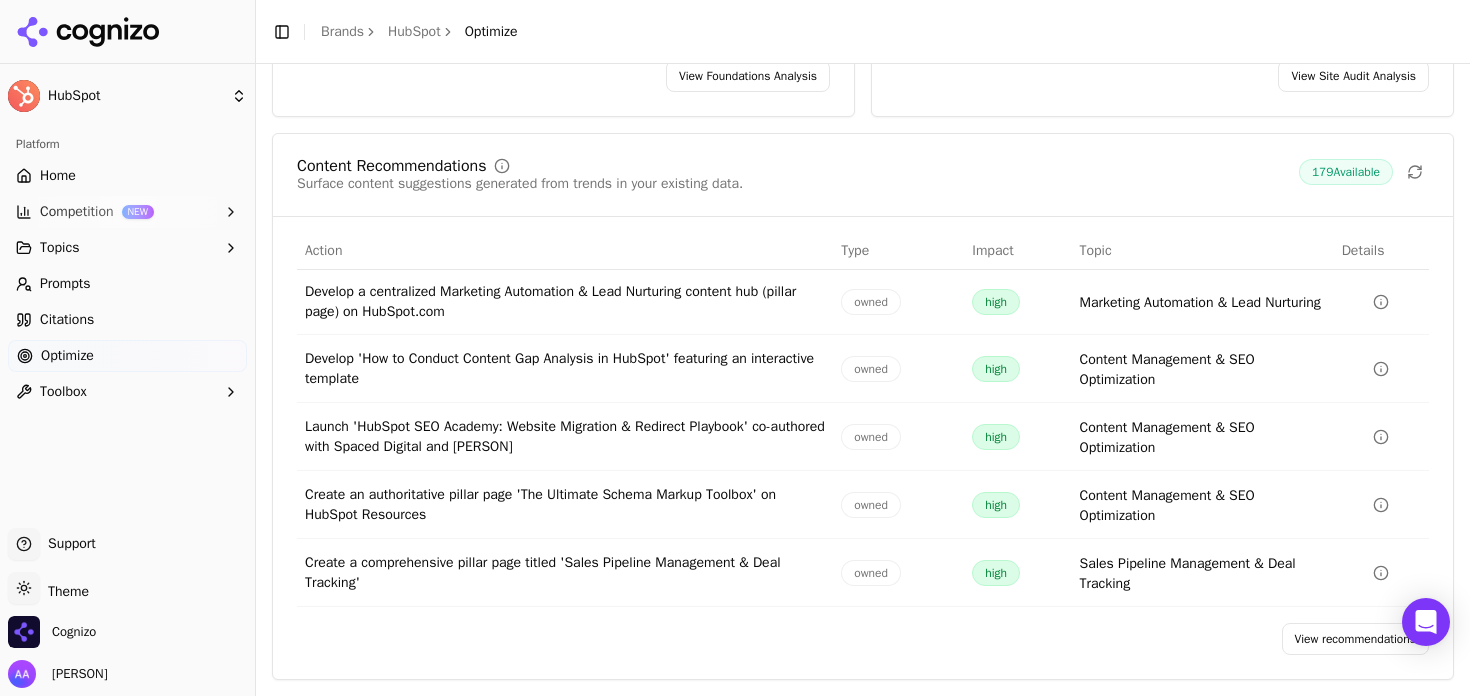click on "View recommendations" at bounding box center (1356, 639) 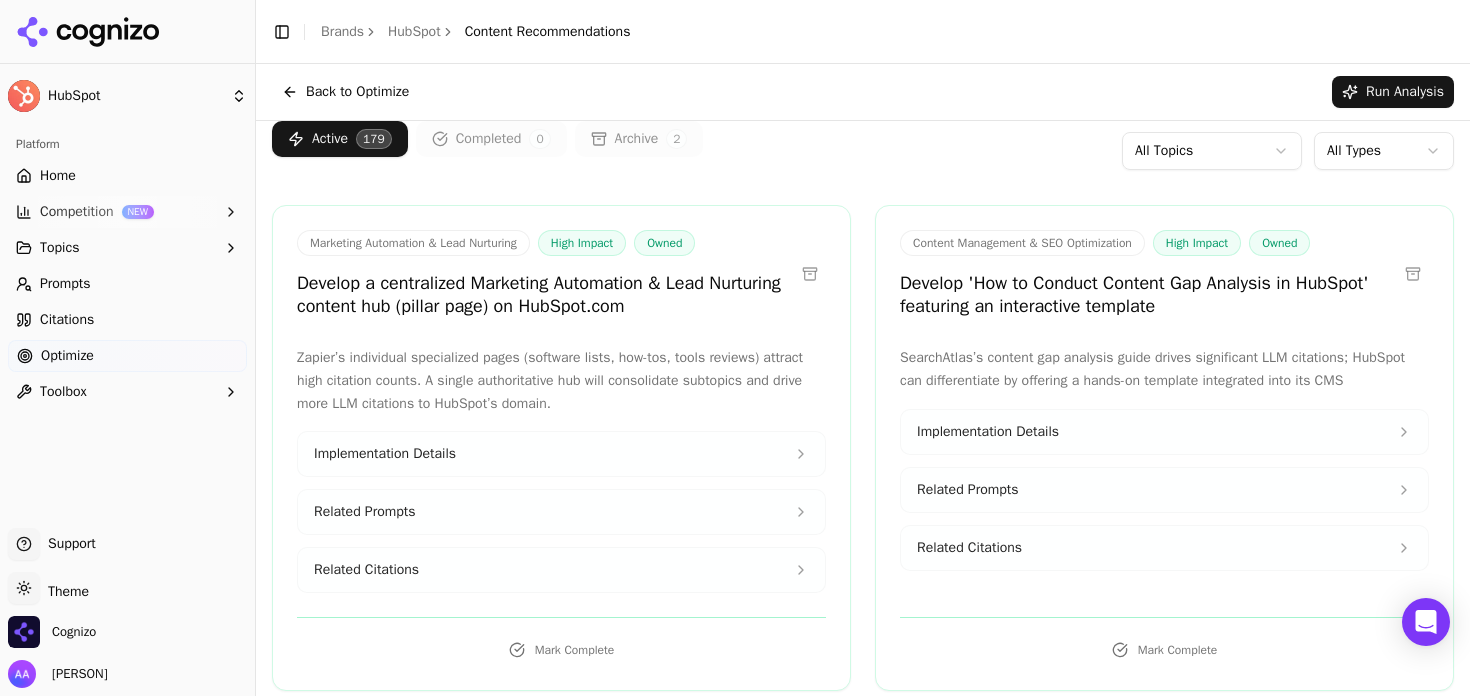 scroll, scrollTop: 0, scrollLeft: 0, axis: both 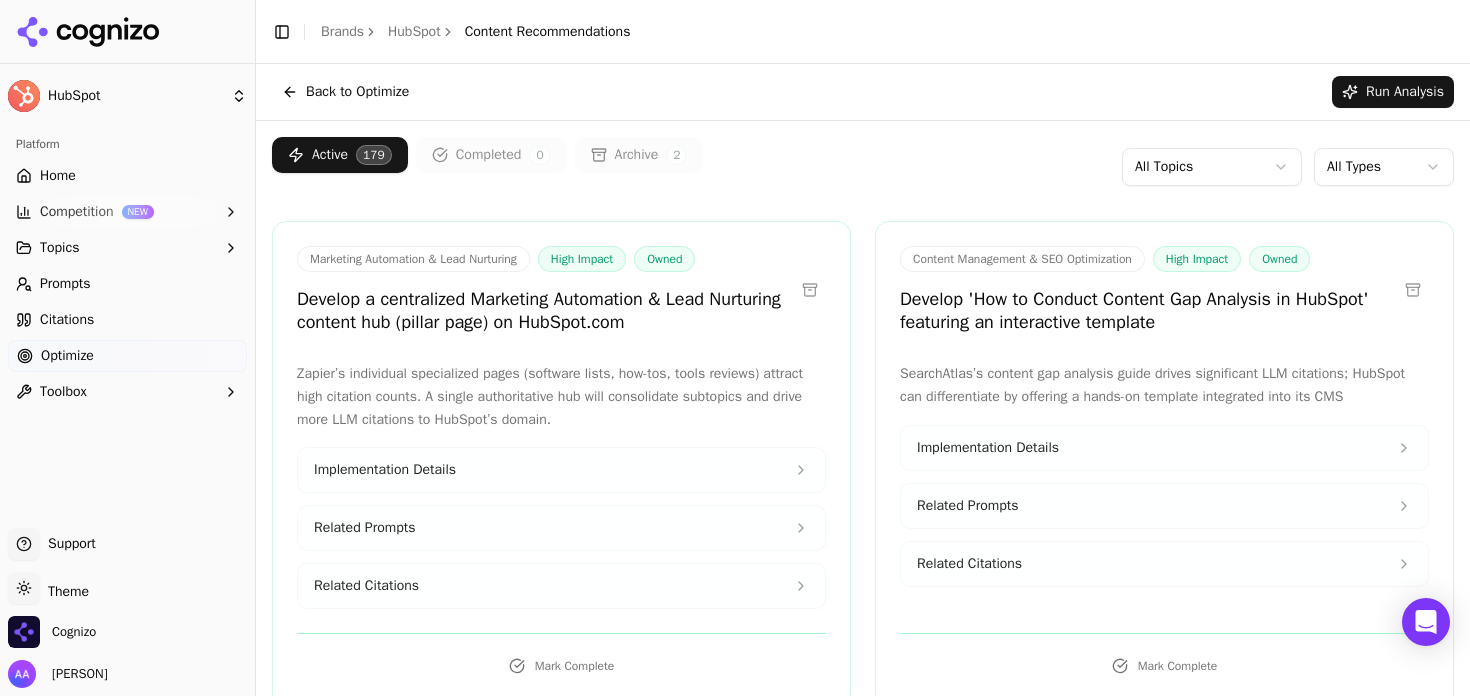 click on "HubSpot Platform Home Competition NEW Topics Prompts Citations Optimize Toolbox Support Support Toggle theme  Theme Cognizo   Alp Aysan Toggle Sidebar Brands HubSpot Content Recommendations Back to Optimize Run Analysis Active 179 Completed 0 Archive 2 All Topics All Types Marketing Automation & Lead Nurturing High Impact Owned Develop a centralized Marketing Automation & Lead Nurturing content hub (pillar page) on HubSpot.com Zapier’s individual specialized pages (software lists, how-tos, tools reviews) attract high citation counts. A single authoritative hub will consolidate subtopics and drive more LLM citations to HubSpot’s domain. Implementation Details Related Prompts Related Citations Mark Complete Content Management & SEO Optimization High Impact Owned Develop 'How to Conduct Content Gap Analysis in HubSpot' featuring an interactive template Implementation Details Related Prompts Related Citations Mark Complete Content Management & SEO Optimization High Impact Owned Related Prompts Owned" at bounding box center (735, 348) 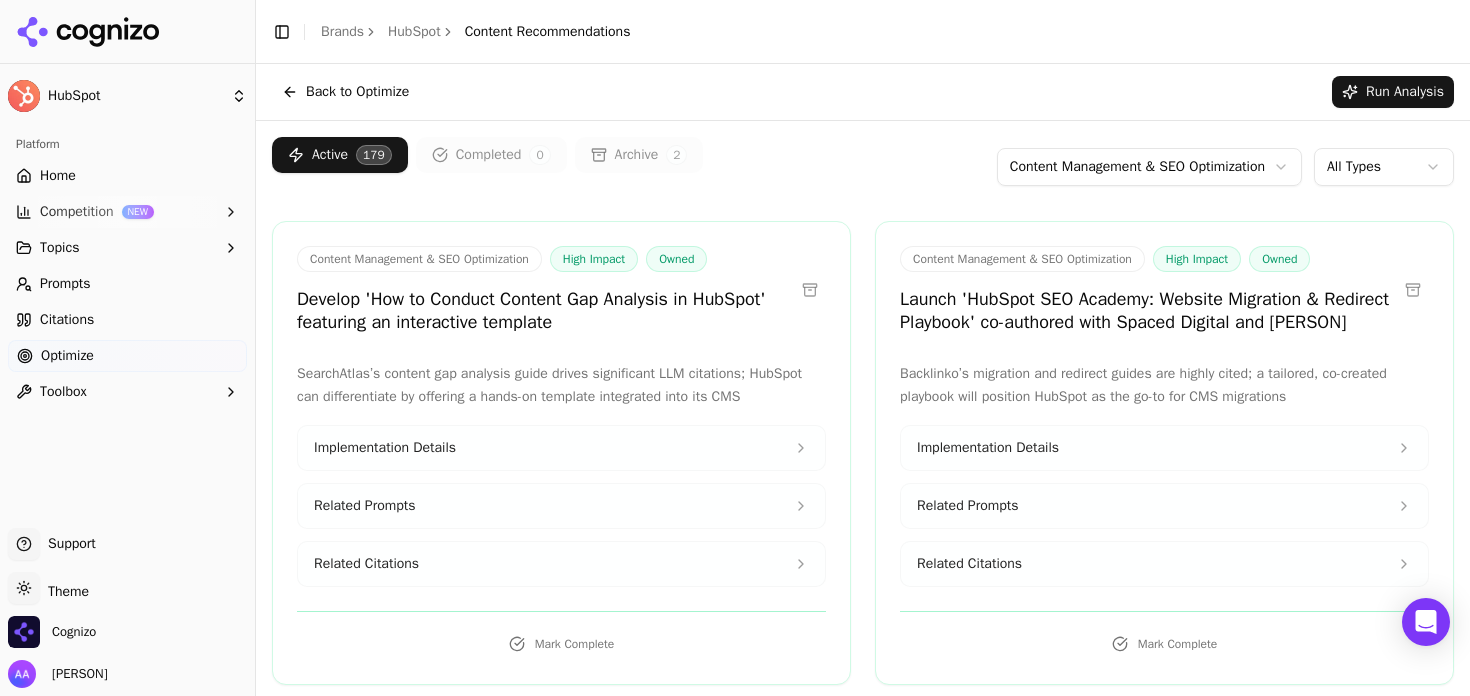 click on "Content Management & SEO Optimization High Impact Owned Develop 'How to Conduct Content Gap Analysis in HubSpot' featuring an interactive template SearchAtlas’s content gap analysis guide drives significant LLM citations; HubSpot can differentiate by offering a hands-on template integrated into its CMS Implementation Details Related Prompts Related Citations Mark Complete" at bounding box center [561, 453] 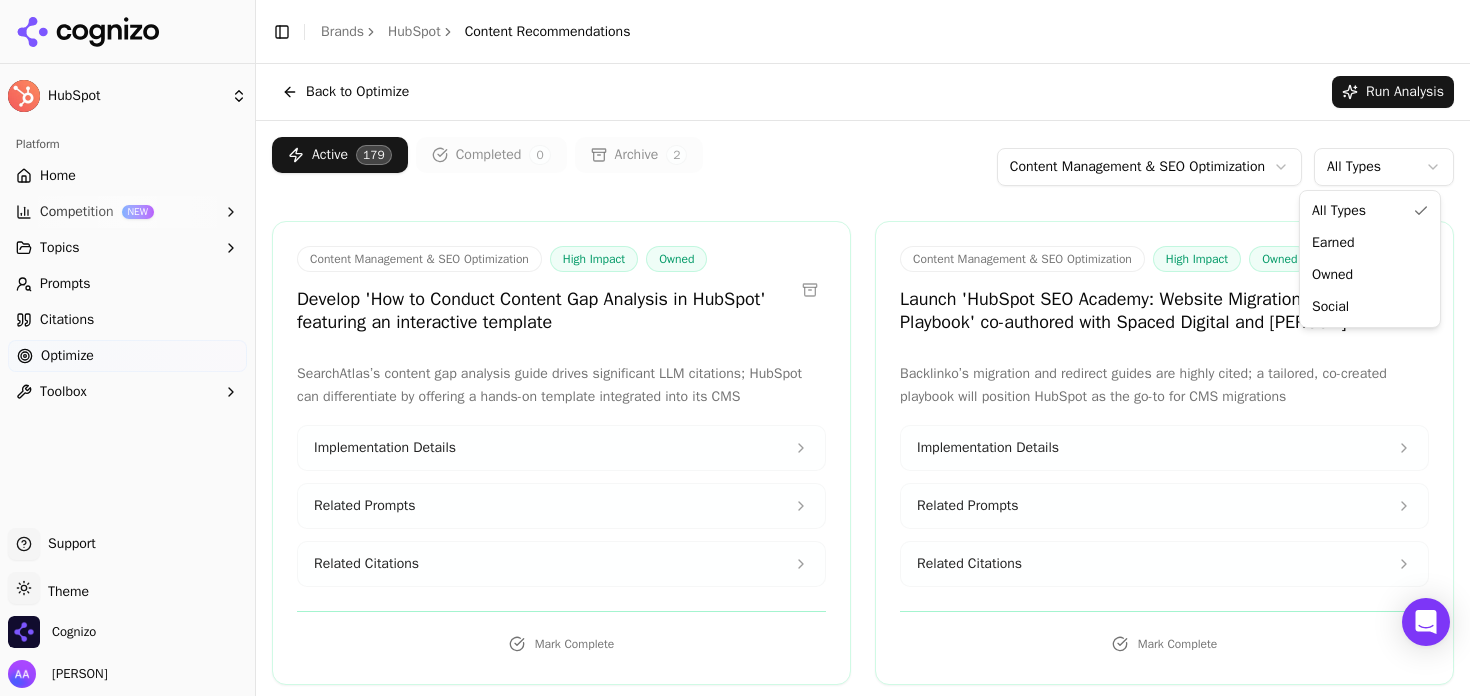 click on "HubSpot Platform Home Competition NEW Topics Prompts Citations Optimize Toolbox Support Support Toggle theme  Theme Cognizo   Alp Aysan Toggle Sidebar Brands HubSpot Content Recommendations Back to Optimize Run Analysis Active 179 Completed 0 Archive 2 Content Management & SEO Optimization All Types Content Management & SEO Optimization High Impact Owned Develop 'How to Conduct Content Gap Analysis in HubSpot' featuring an interactive template SearchAtlas’s content gap analysis guide drives significant LLM citations; HubSpot can differentiate by offering a hands-on template integrated into its CMS Implementation Details Related Prompts Related Citations Mark Complete Content Management & SEO Optimization High Impact Owned Launch 'HubSpot SEO Academy: Website Migration & Redirect Playbook' co-authored with Spaced Digital and Edwin Romero Backlinko’s migration and redirect guides are highly cited; a tailored, co-created playbook will position HubSpot as the go-to for CMS migrations Related Prompts" at bounding box center (735, 348) 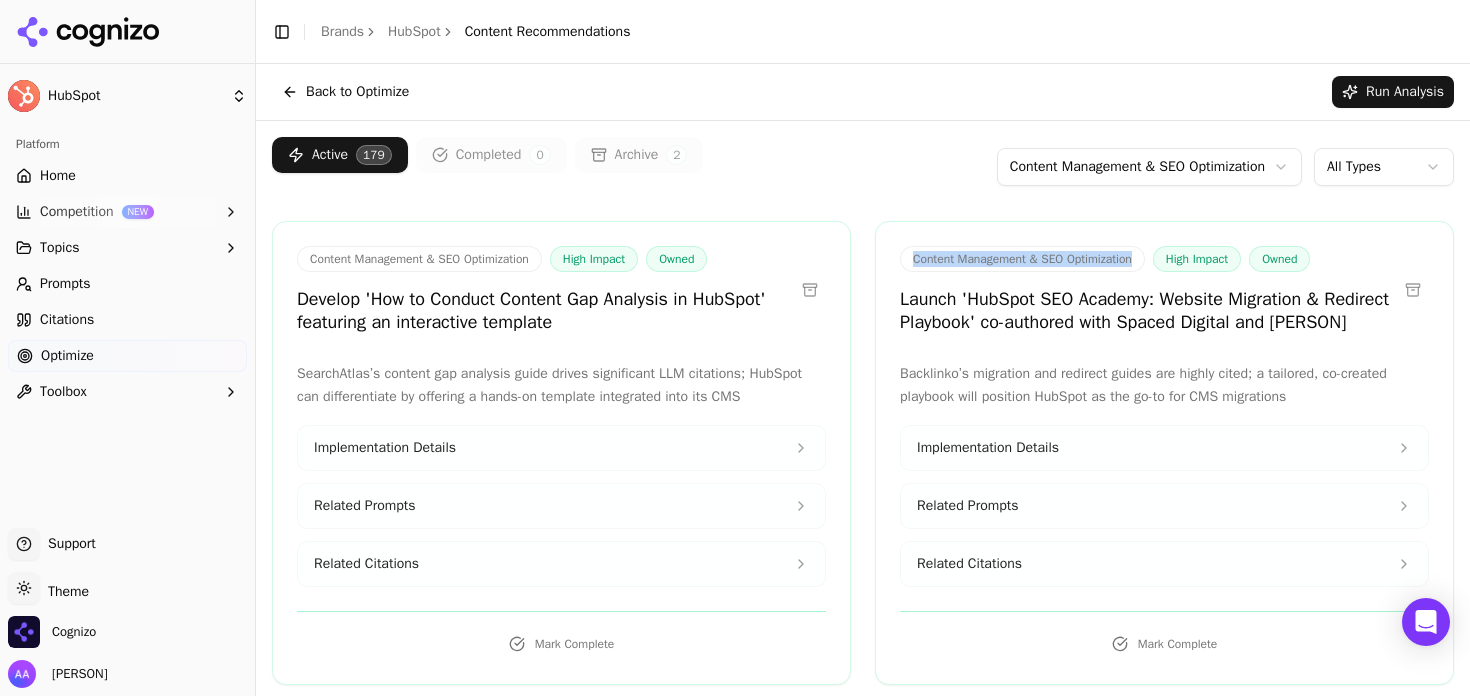 drag, startPoint x: 904, startPoint y: 259, endPoint x: 1146, endPoint y: 260, distance: 242.00206 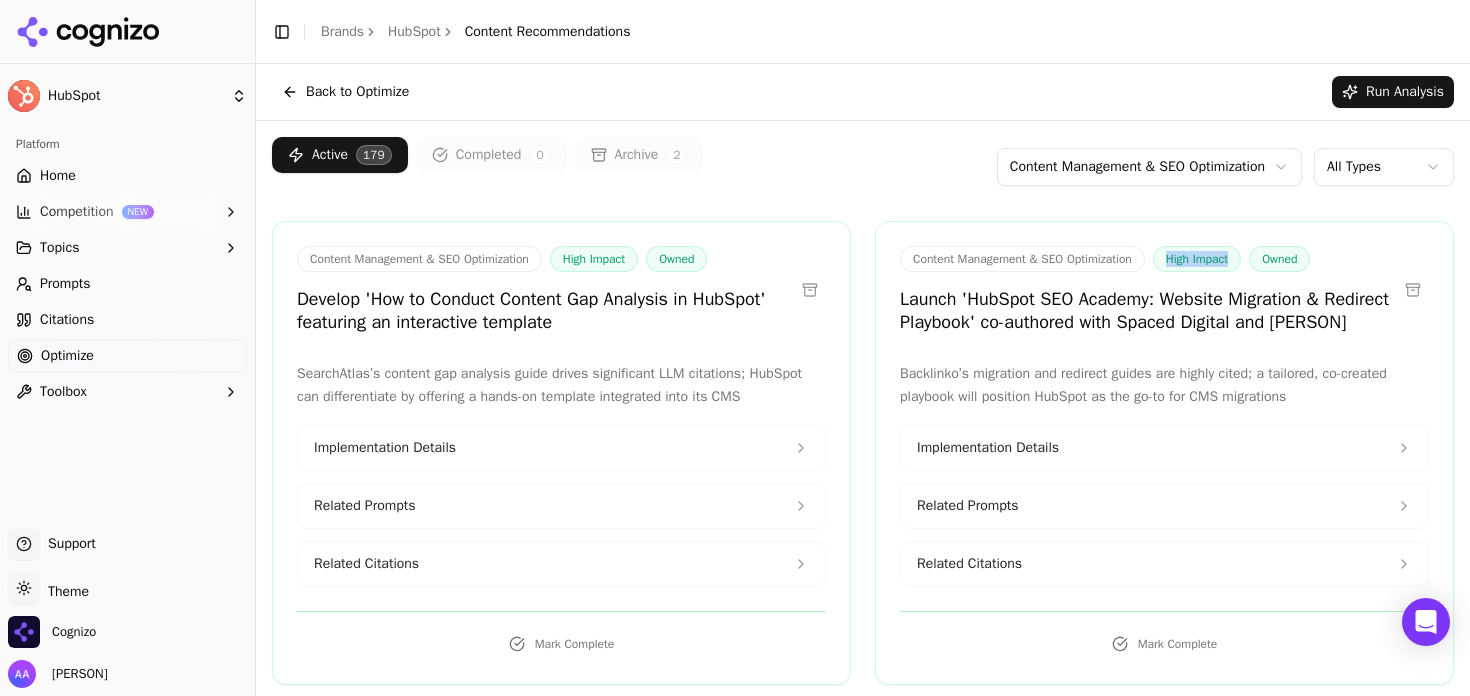 drag, startPoint x: 1177, startPoint y: 254, endPoint x: 1253, endPoint y: 255, distance: 76.00658 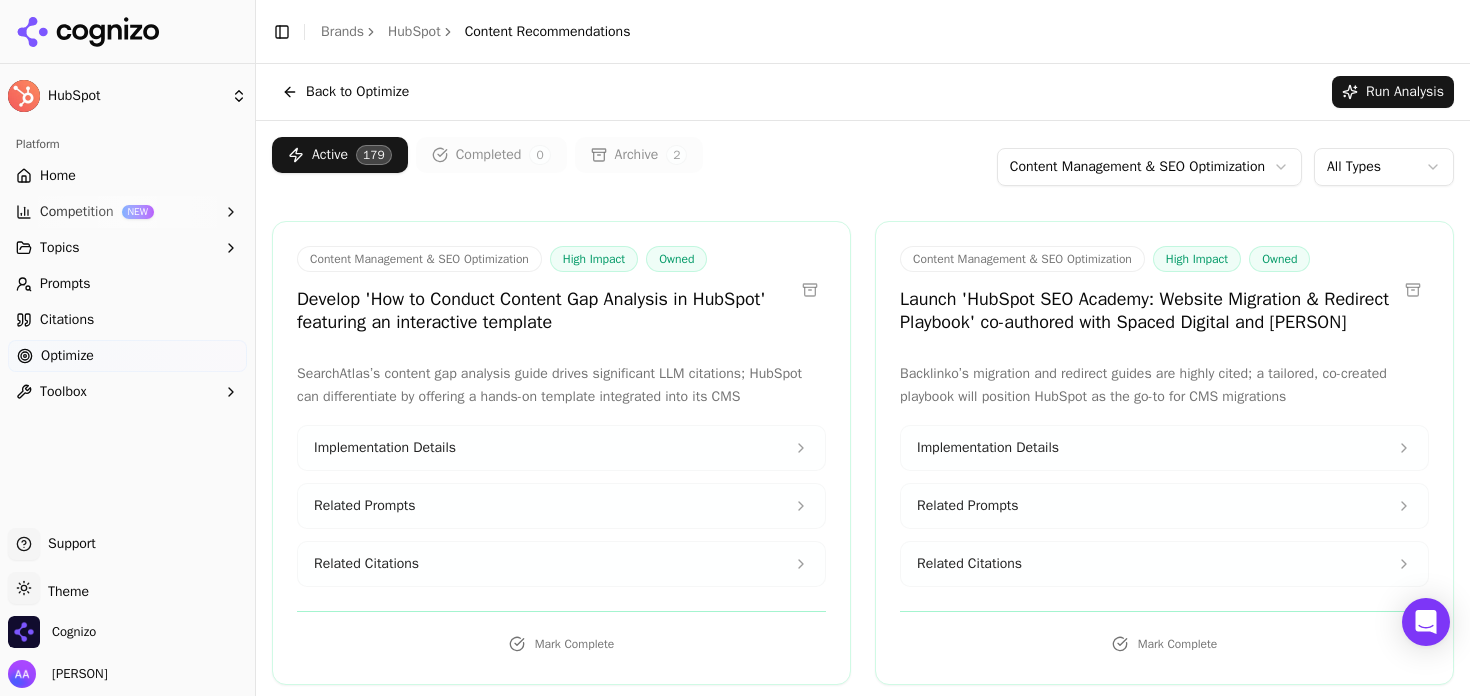 click on "Owned" at bounding box center [1279, 259] 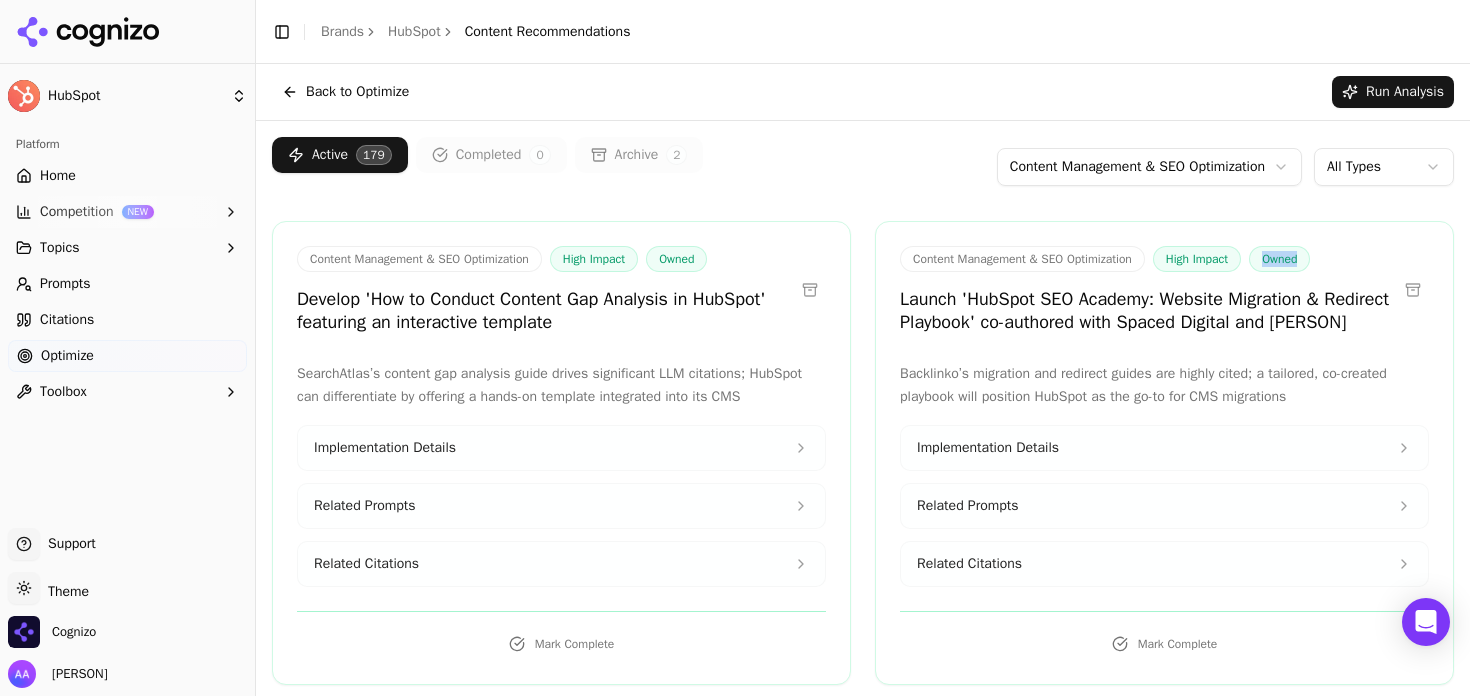 click on "Owned" at bounding box center [1279, 259] 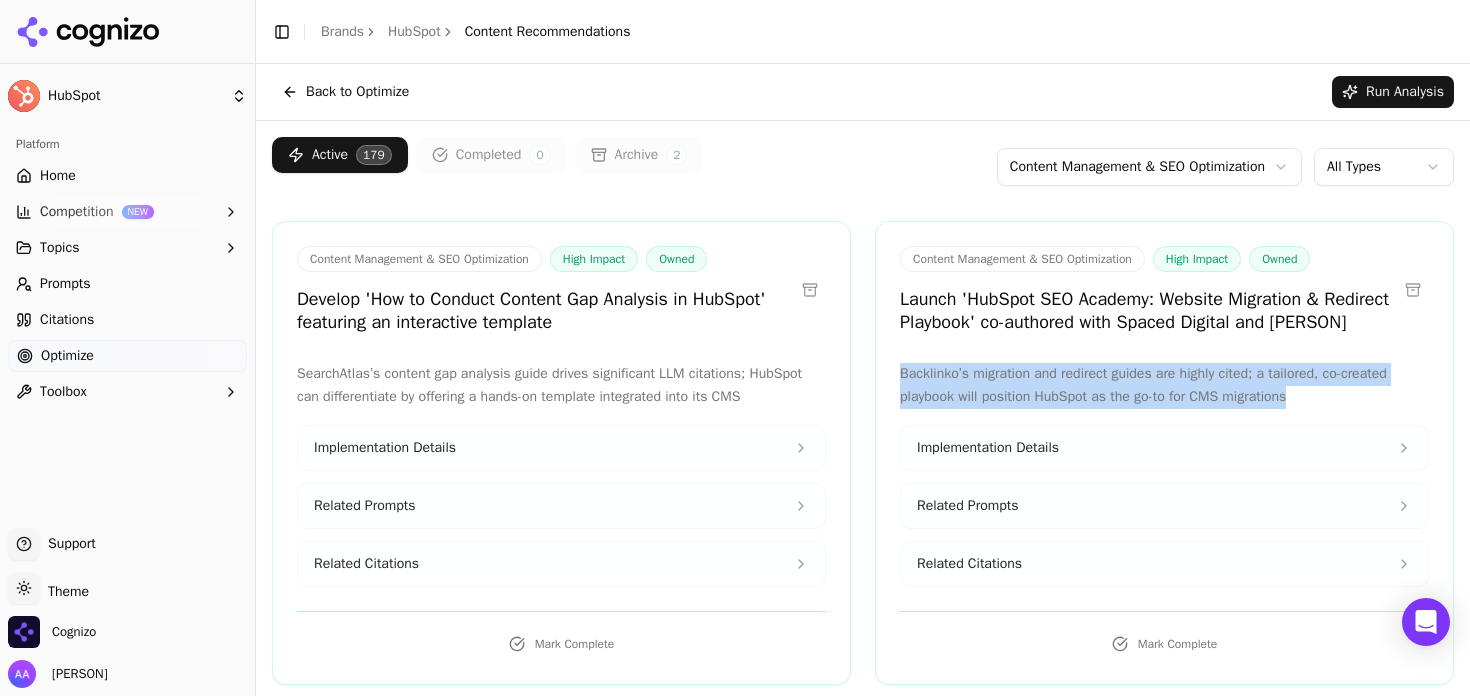 drag, startPoint x: 887, startPoint y: 392, endPoint x: 1317, endPoint y: 428, distance: 431.50433 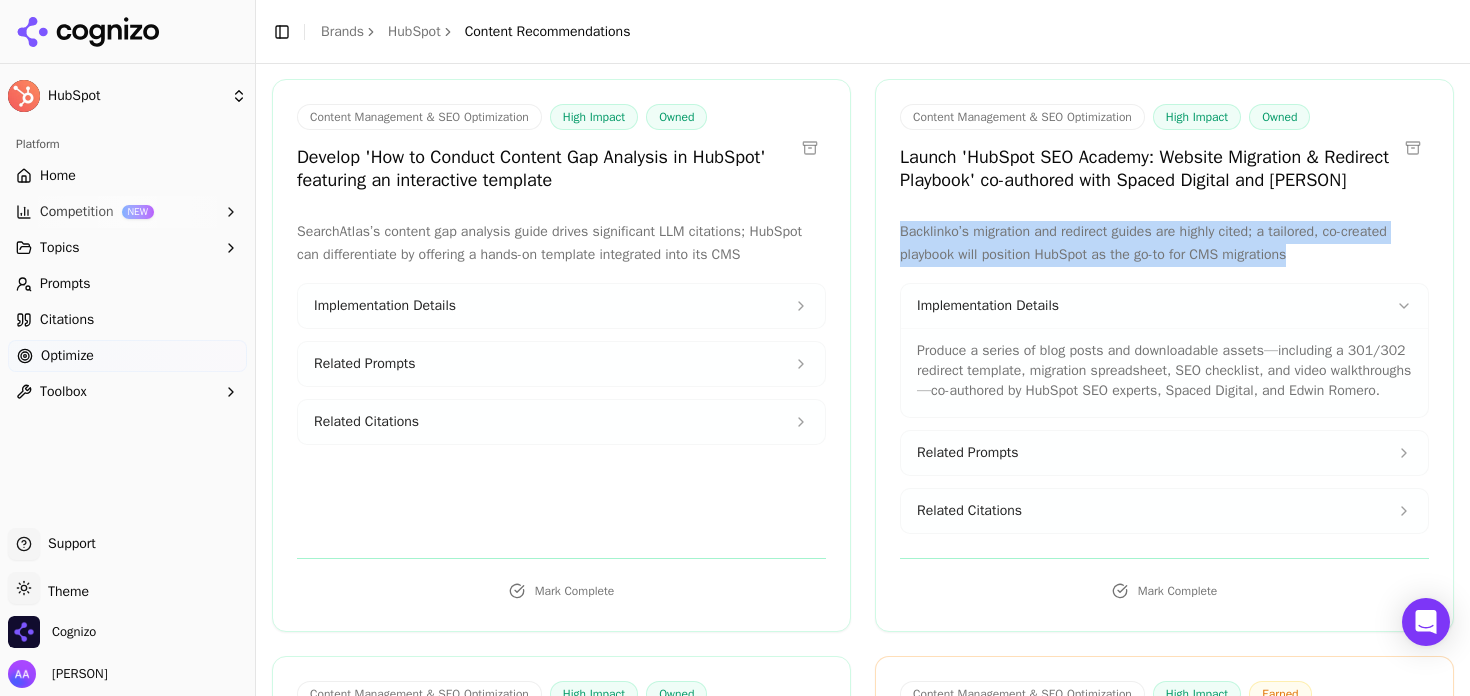 click on "Related Prompts" at bounding box center (1164, 453) 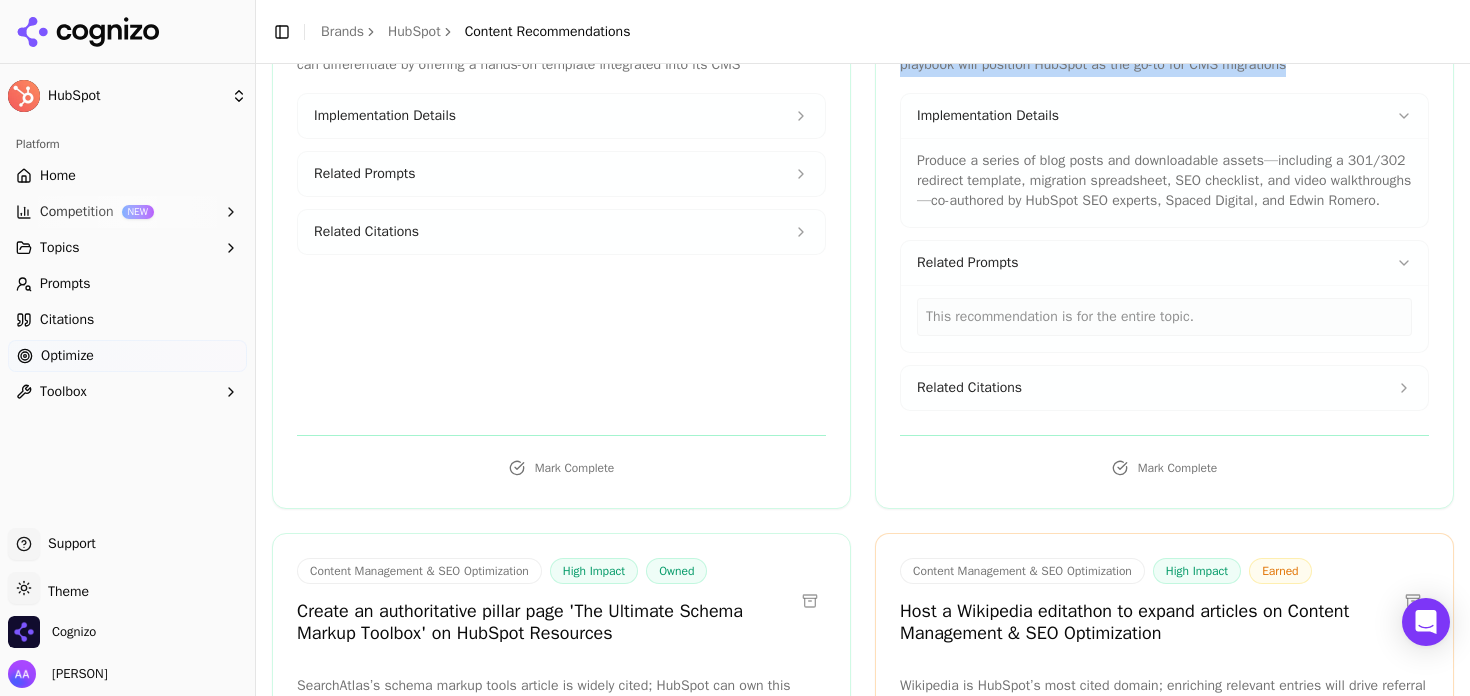 scroll, scrollTop: 335, scrollLeft: 0, axis: vertical 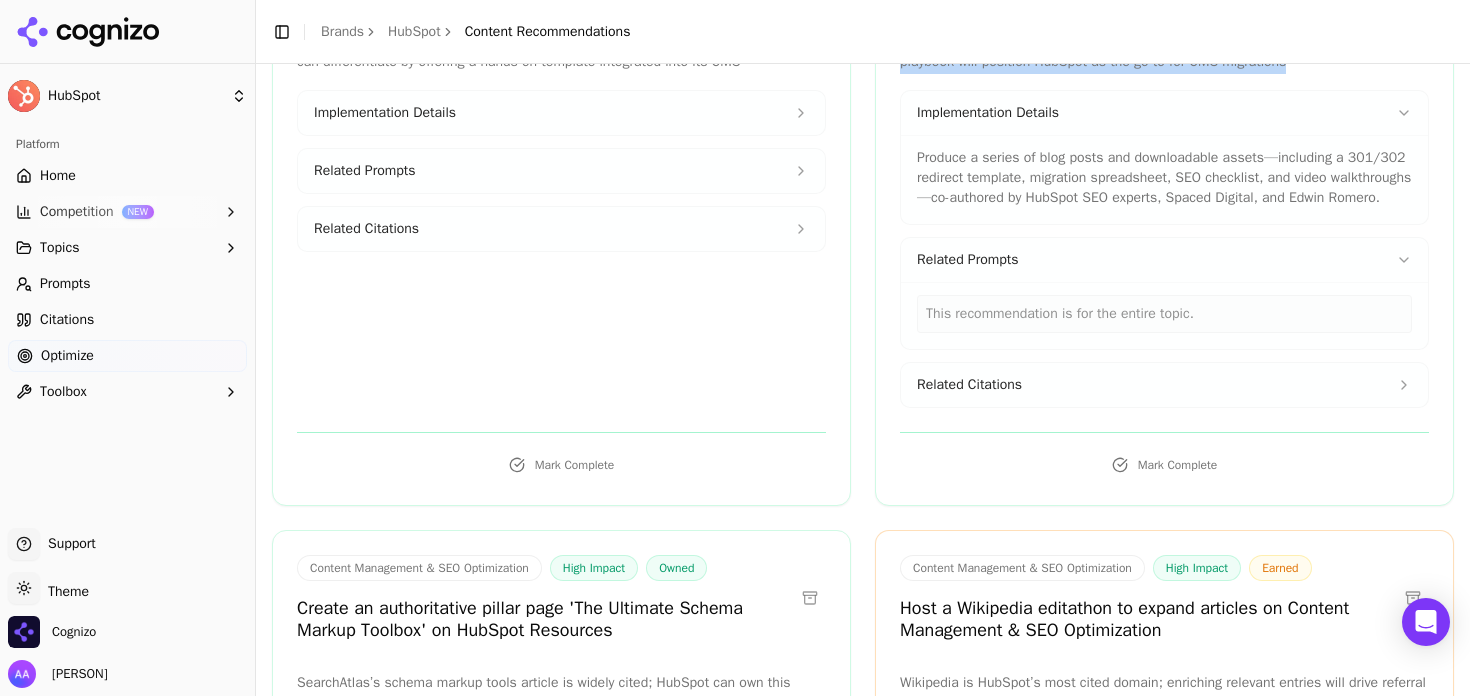 click on "Related Citations" at bounding box center (1164, 385) 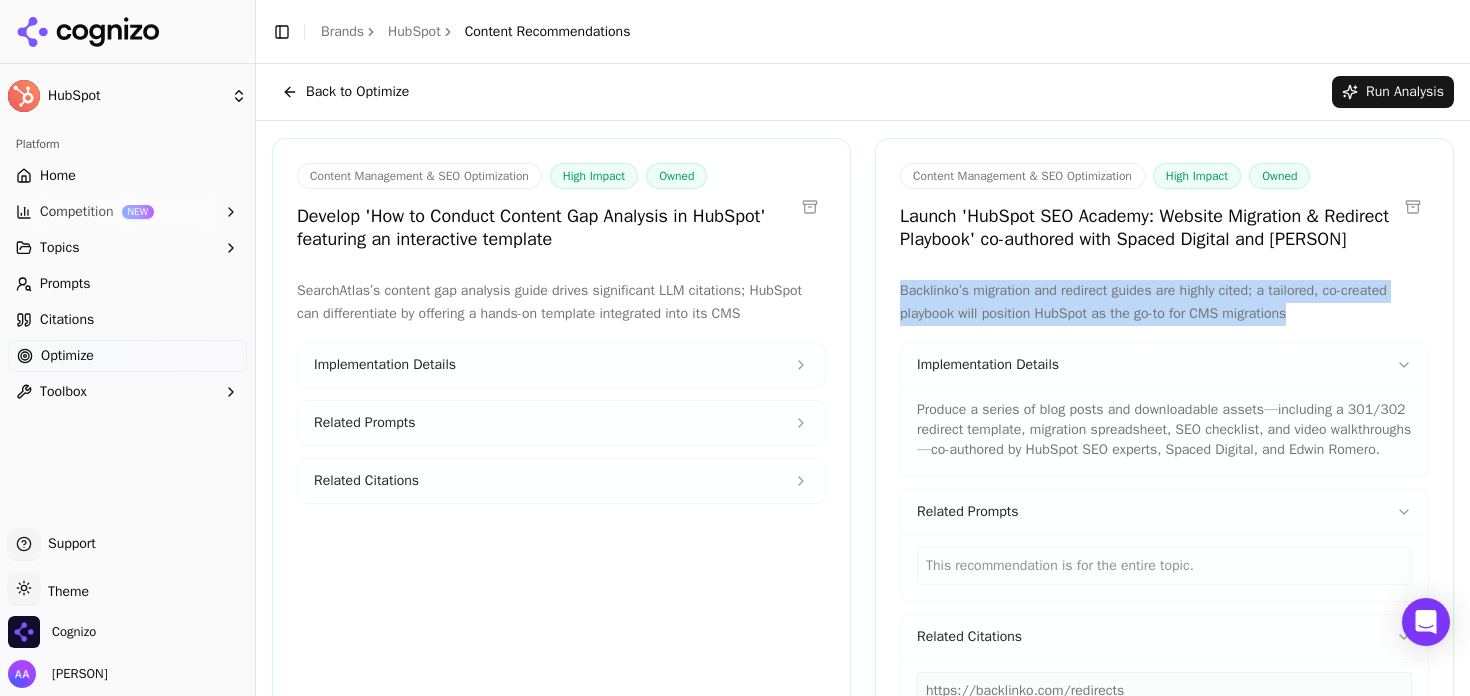 scroll, scrollTop: 4, scrollLeft: 0, axis: vertical 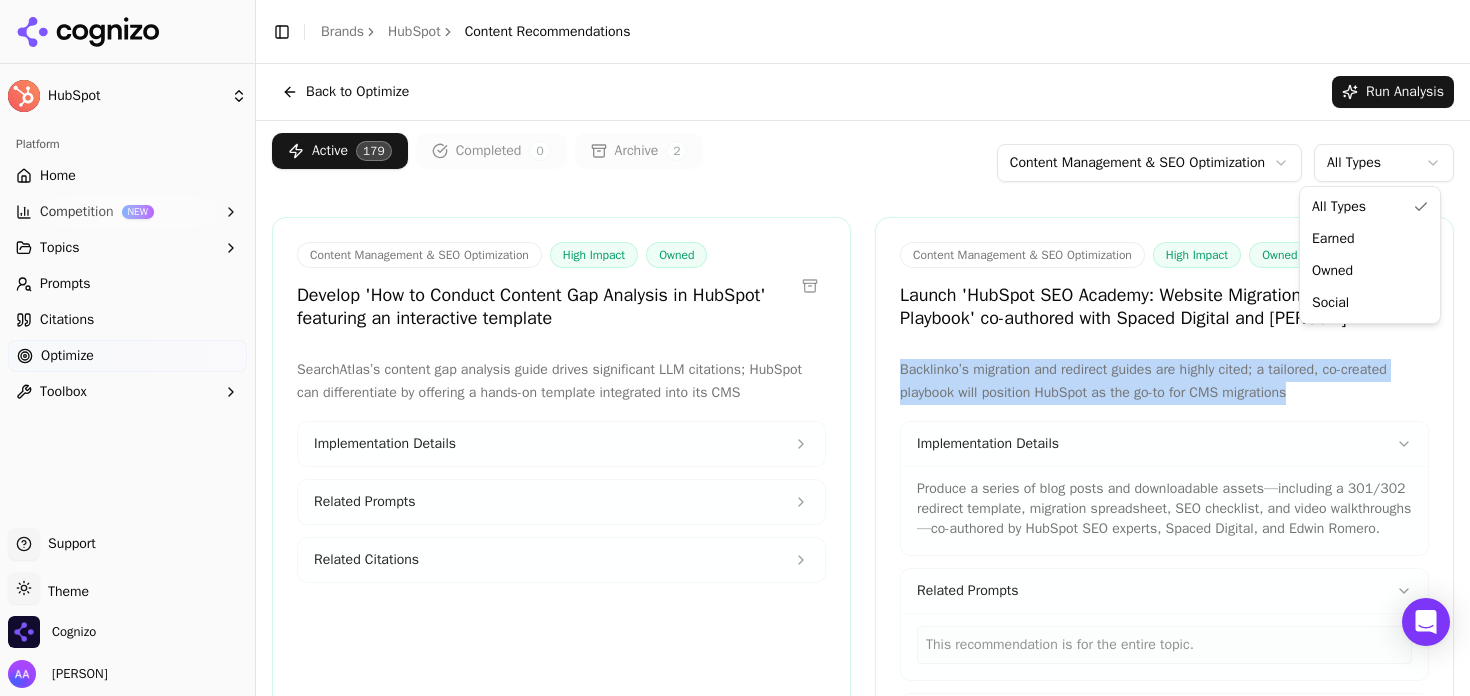 click on "HubSpot Platform Home Competition NEW Topics Prompts Citations Optimize Toolbox Support Support Toggle theme  Theme Cognizo   Alp Aysan Toggle Sidebar Brands HubSpot Content Recommendations Back to Optimize Run Analysis Active 179 Completed 0 Archive 2 Content Management & SEO Optimization All Types Content Management & SEO Optimization High Impact Owned Develop 'How to Conduct Content Gap Analysis in HubSpot' featuring an interactive template SearchAtlas’s content gap analysis guide drives significant LLM citations; HubSpot can differentiate by offering a hands-on template integrated into its CMS Implementation Details Related Prompts Related Citations Mark Complete Content Management & SEO Optimization High Impact Owned Launch 'HubSpot SEO Academy: Website Migration & Redirect Playbook' co-authored with Spaced Digital and Edwin Romero Backlinko’s migration and redirect guides are highly cited; a tailored, co-created playbook will position HubSpot as the go-to for CMS migrations Related Prompts" at bounding box center [735, 348] 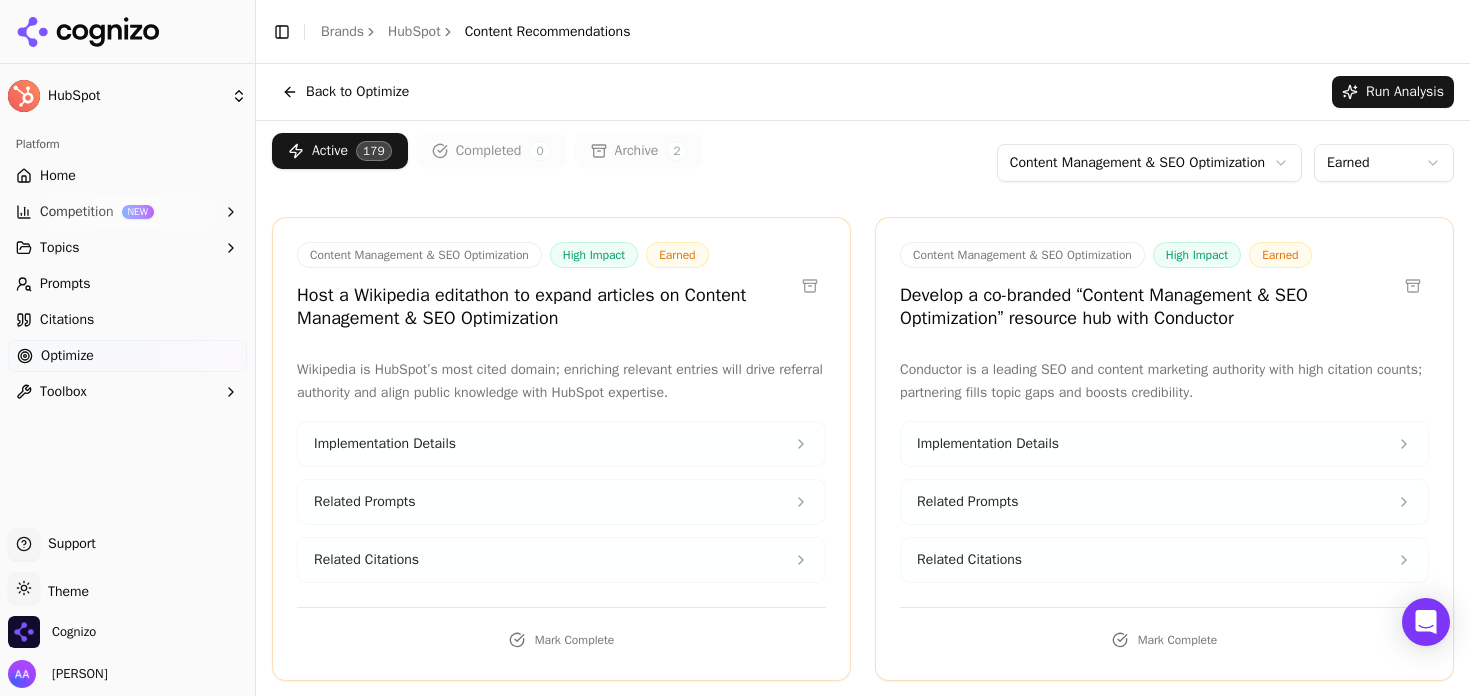 click on "Develop a co-branded “Content Management & SEO Optimization” resource hub with Conductor" at bounding box center [1148, 306] 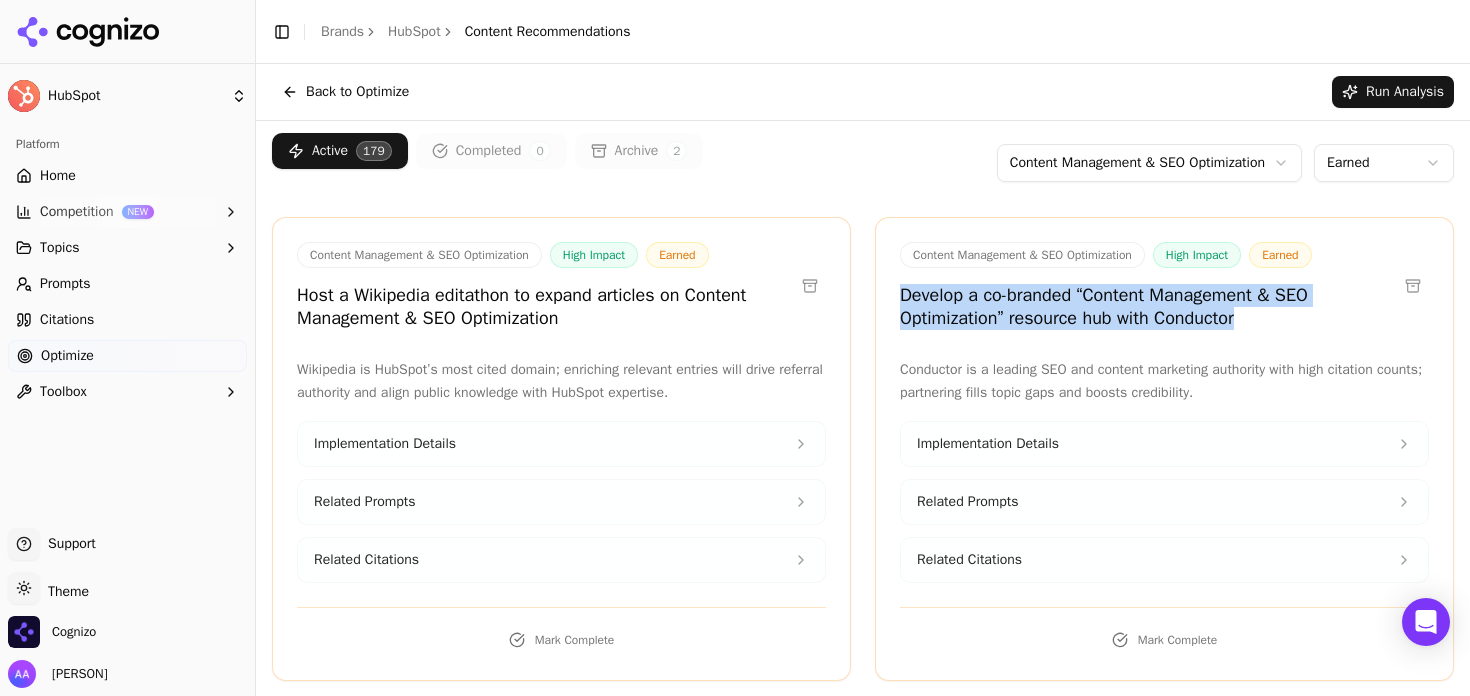 drag, startPoint x: 895, startPoint y: 293, endPoint x: 1258, endPoint y: 327, distance: 364.5888 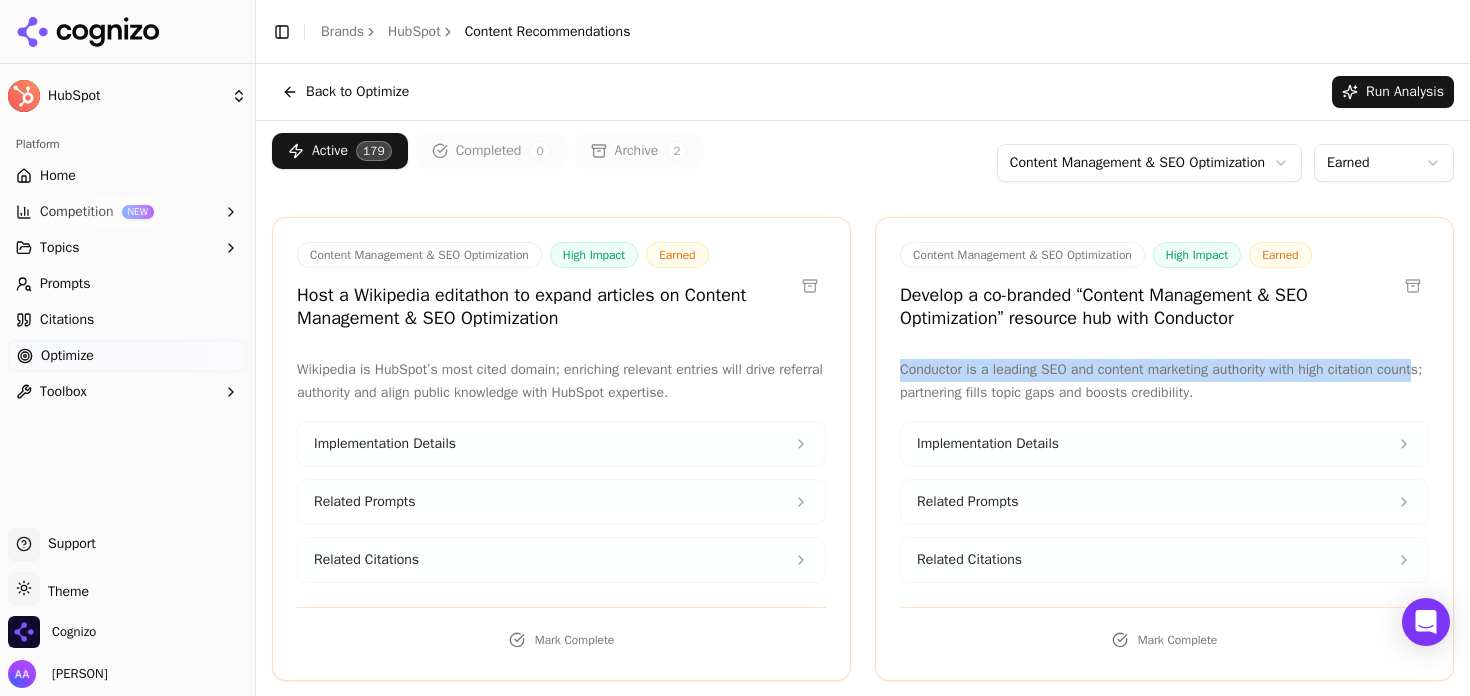 drag, startPoint x: 894, startPoint y: 372, endPoint x: 928, endPoint y: 395, distance: 41.04875 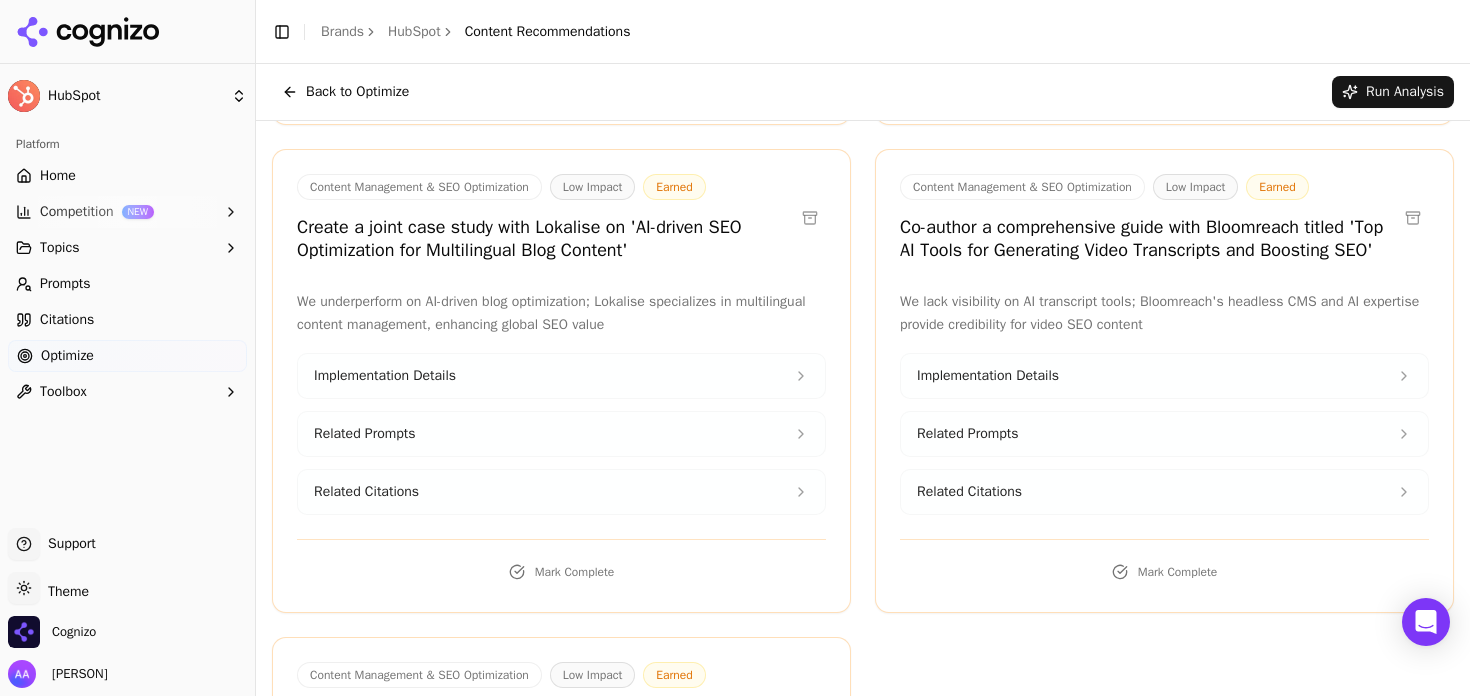 scroll, scrollTop: 0, scrollLeft: 0, axis: both 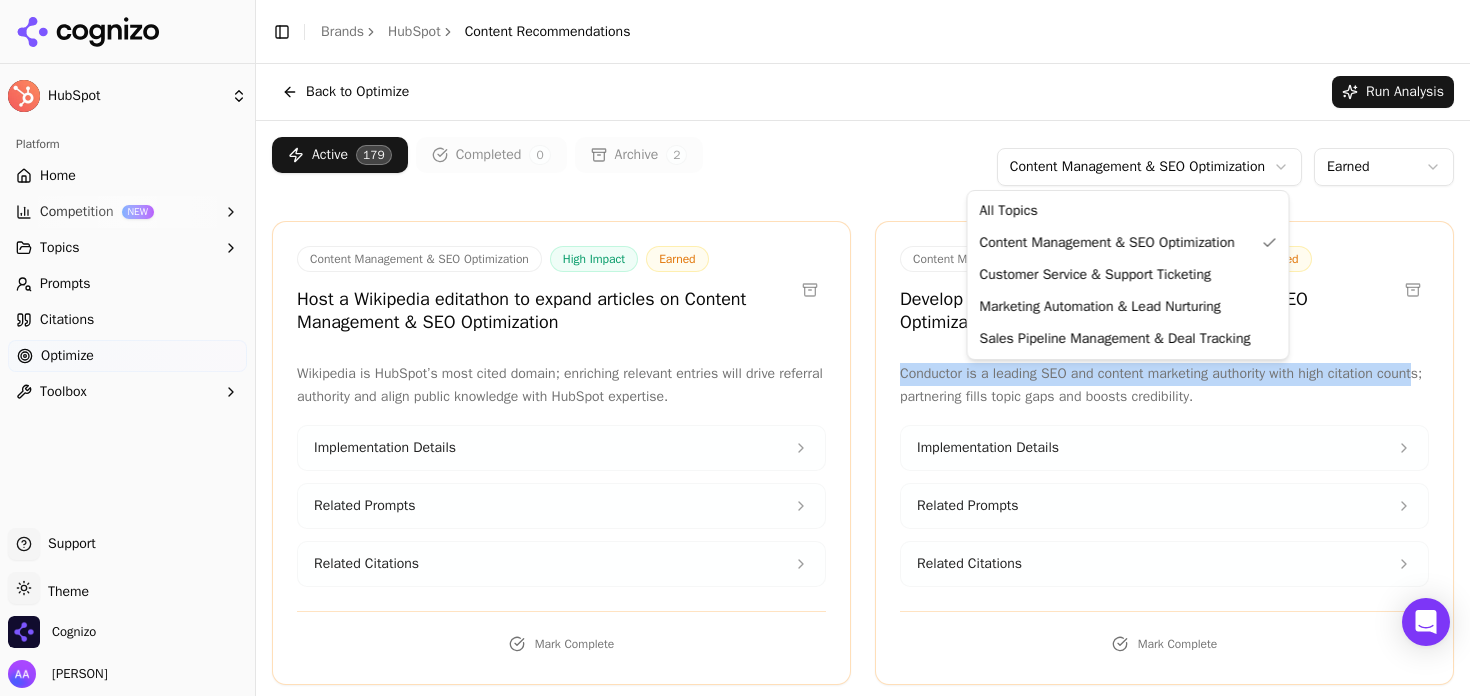 click on "HubSpot Platform Home Competition NEW Topics Prompts Citations Optimize Toolbox Support Support Toggle theme  Theme Cognizo   Alp Aysan Toggle Sidebar Brands HubSpot Content Recommendations Back to Optimize Run Analysis Active 179 Completed 0 Archive 2 Content Management & SEO Optimization Earned Content Management & SEO Optimization High Impact Earned Host a Wikipedia editathon to expand articles on Content Management & SEO Optimization Wikipedia is HubSpot’s most cited domain; enriching relevant entries will drive referral authority and align public knowledge with HubSpot expertise. Implementation Details Related Prompts Related Citations Mark Complete Content Management & SEO Optimization High Impact Earned Develop a co-branded “Content Management & SEO Optimization” resource hub with Conductor Conductor is a leading SEO and content marketing authority with high citation counts; partnering fills topic gaps and boosts credibility. Implementation Details Related Prompts Related Citations" at bounding box center (735, 348) 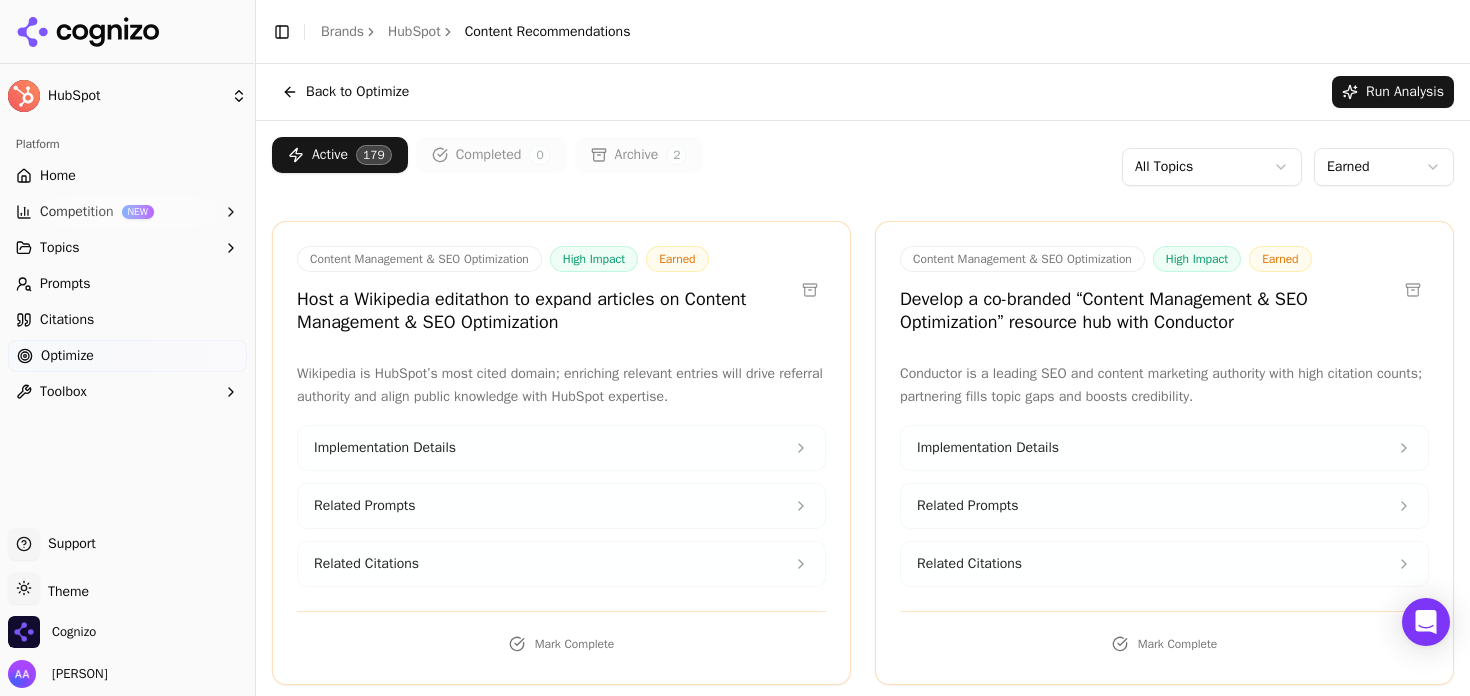click on "Active 179 Completed 0 Archive 2 All Topics Earned" at bounding box center (863, 167) 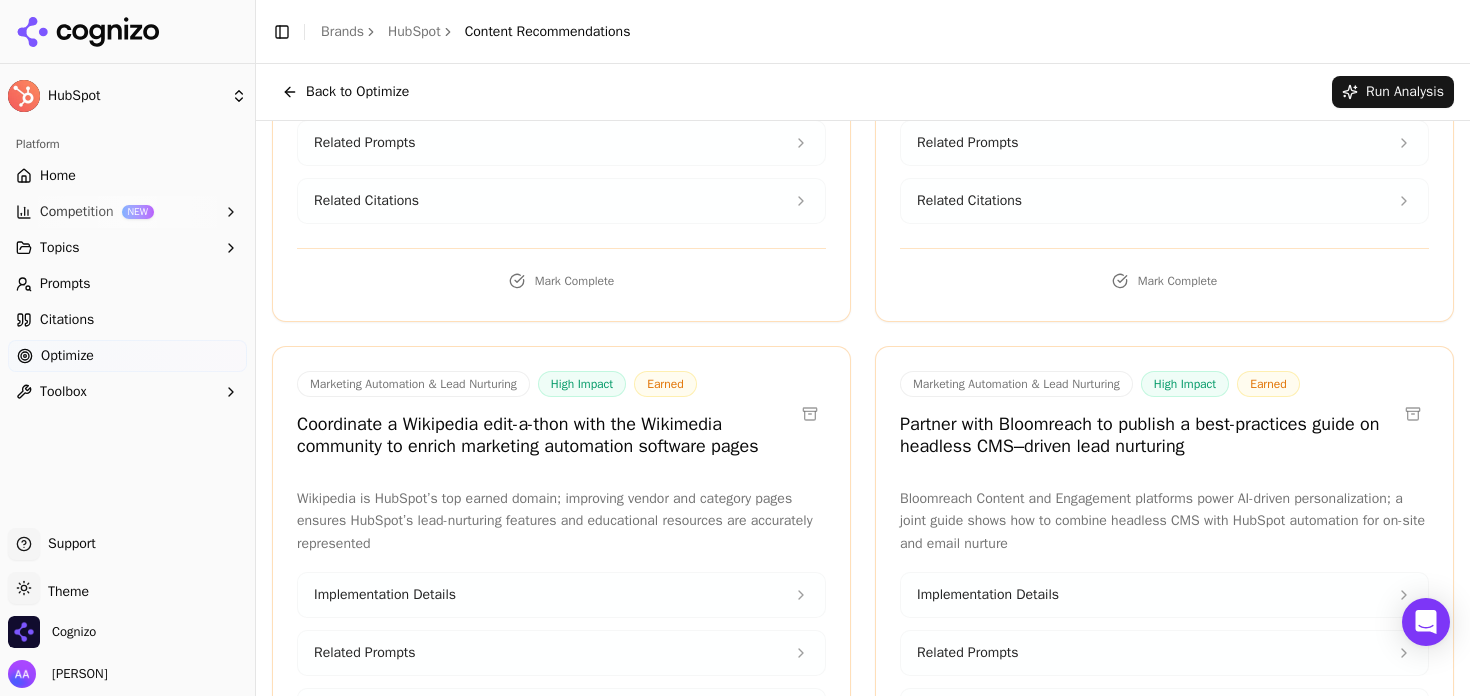scroll, scrollTop: 546, scrollLeft: 0, axis: vertical 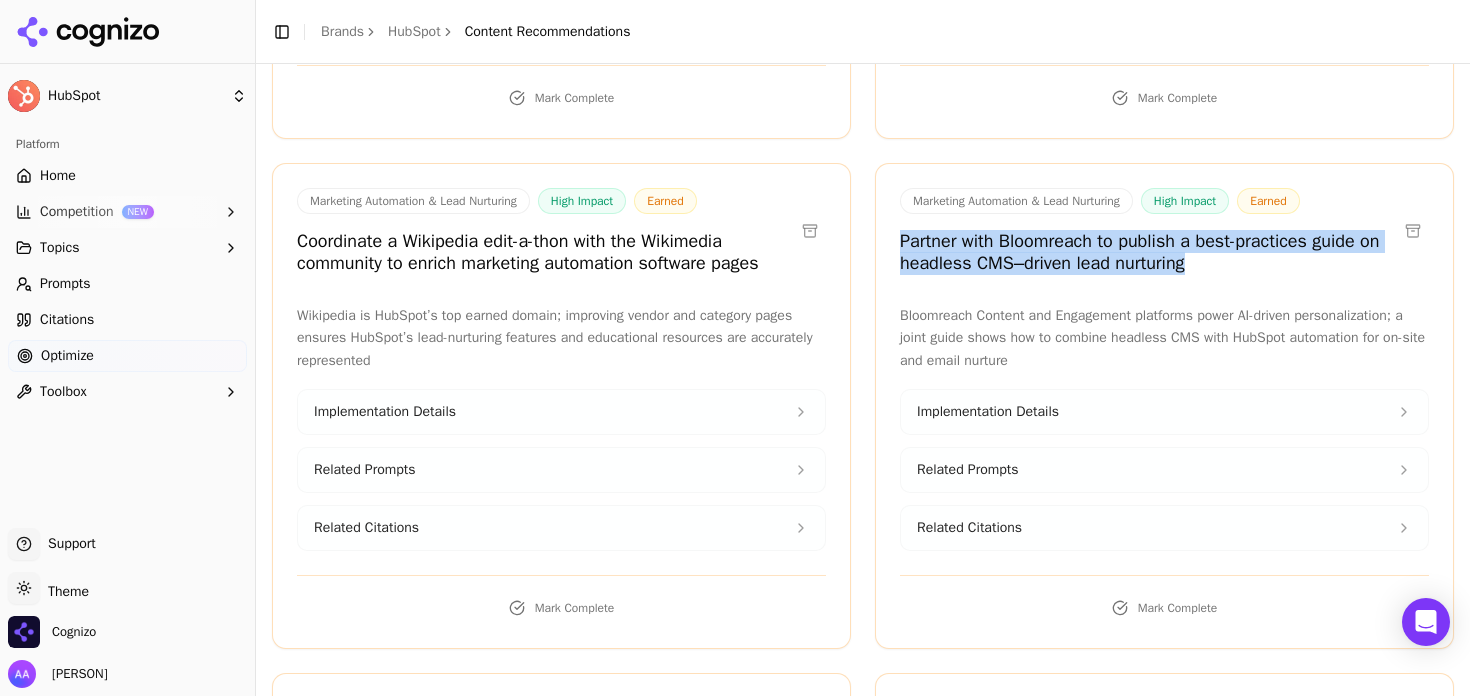 drag, startPoint x: 888, startPoint y: 241, endPoint x: 1254, endPoint y: 261, distance: 366.54605 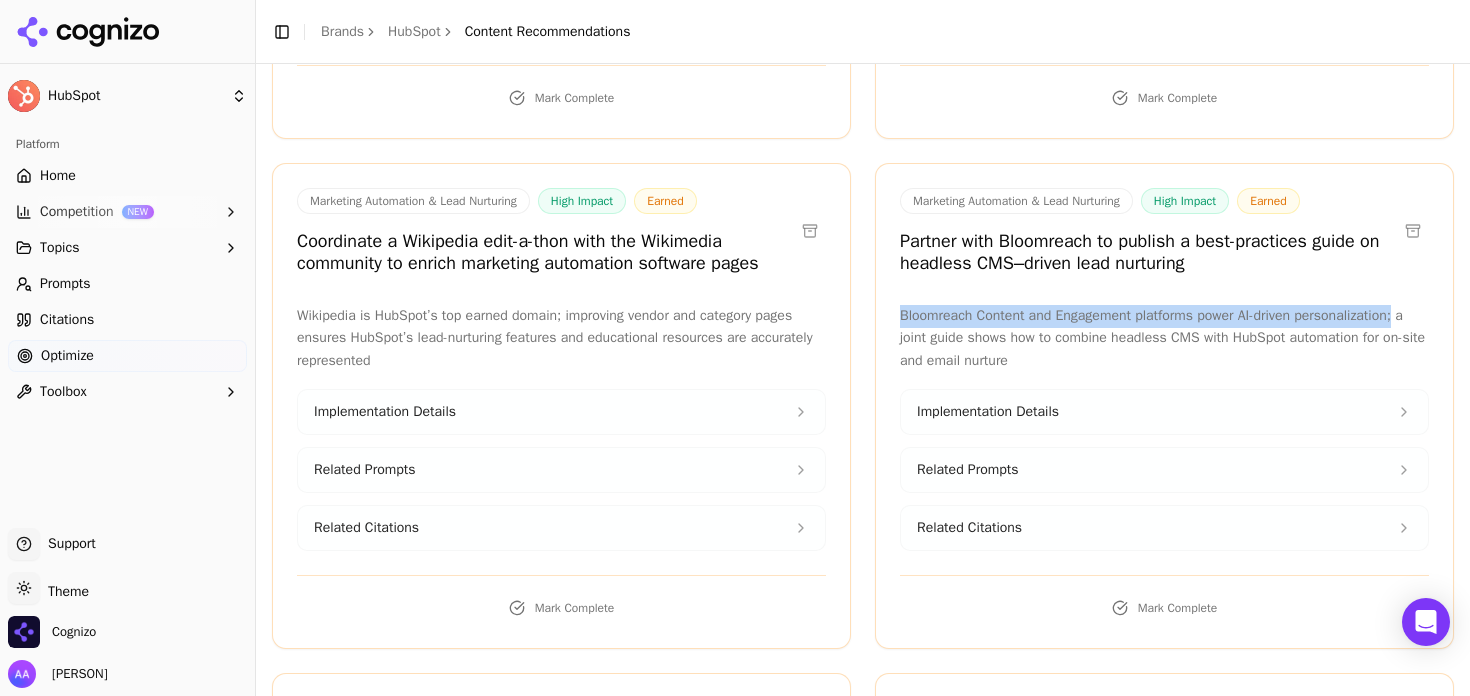 drag, startPoint x: 890, startPoint y: 318, endPoint x: 995, endPoint y: 342, distance: 107.70794 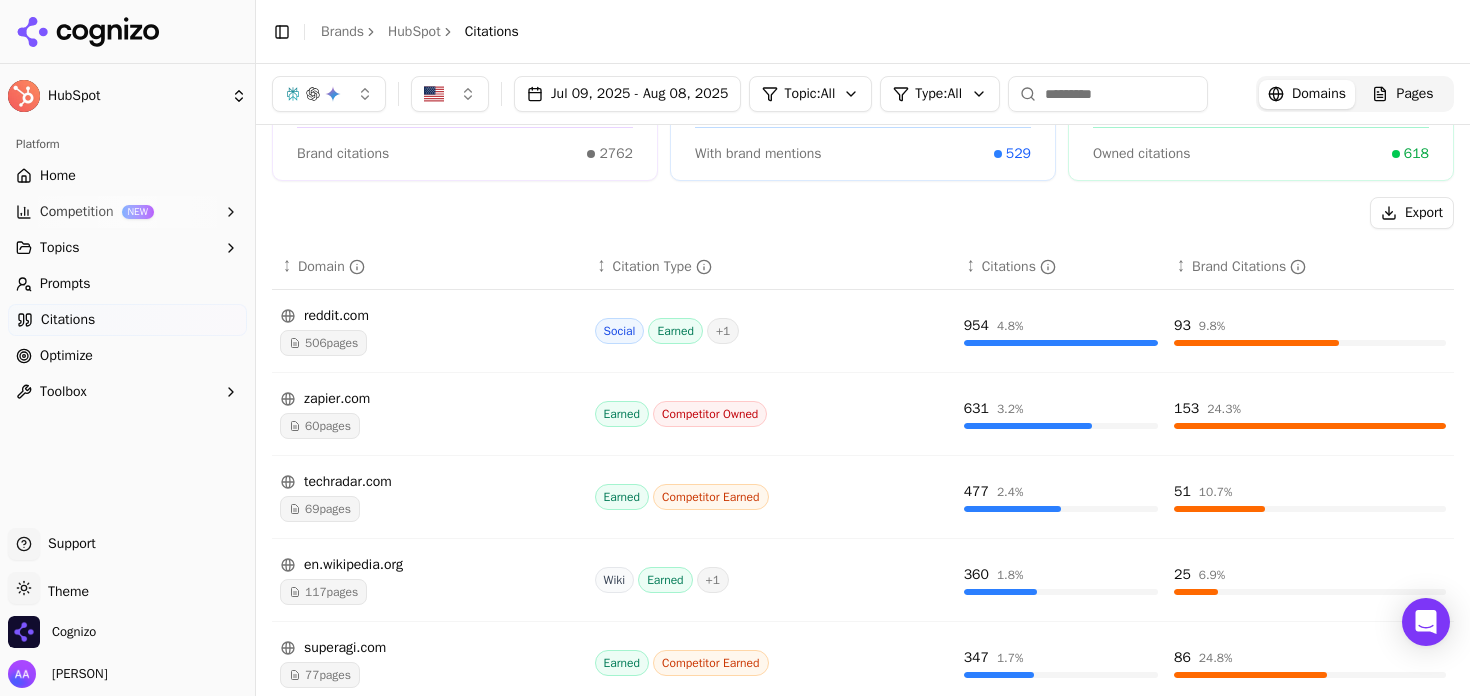 scroll, scrollTop: 0, scrollLeft: 0, axis: both 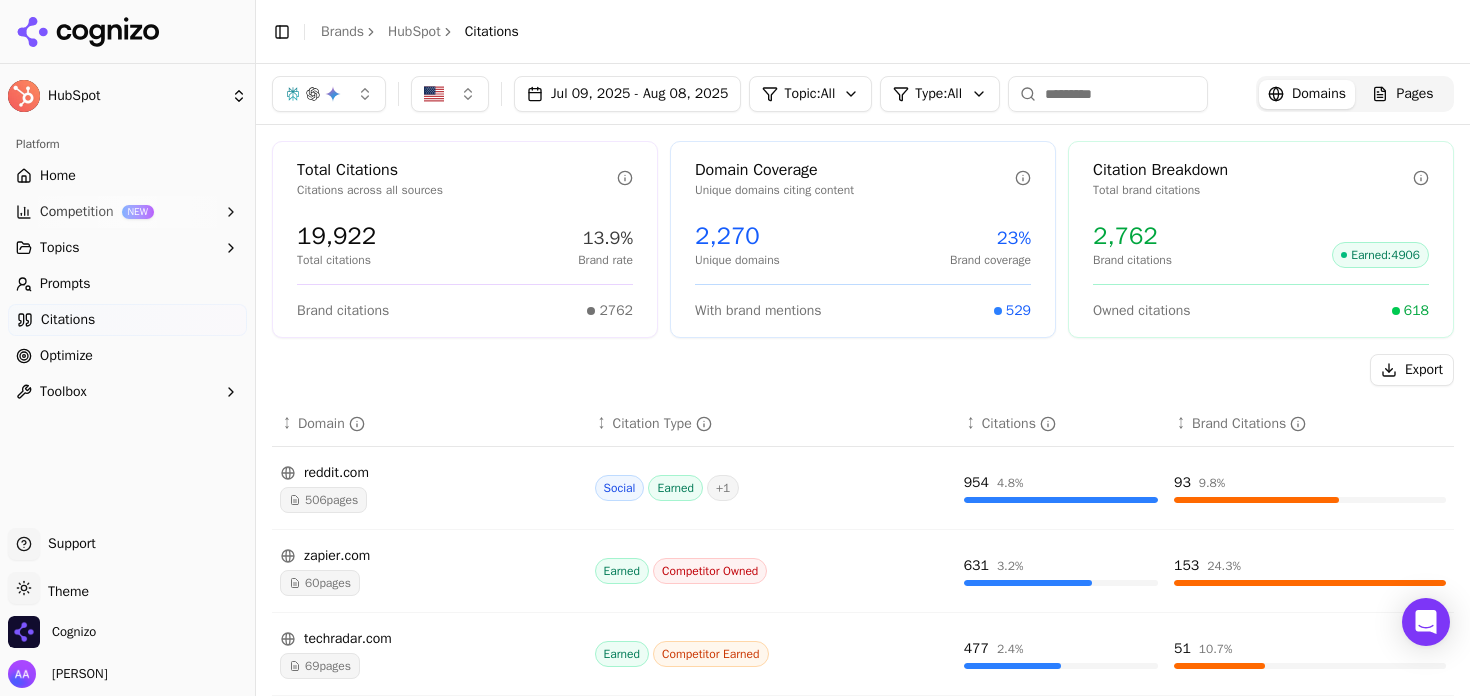 click at bounding box center (1108, 94) 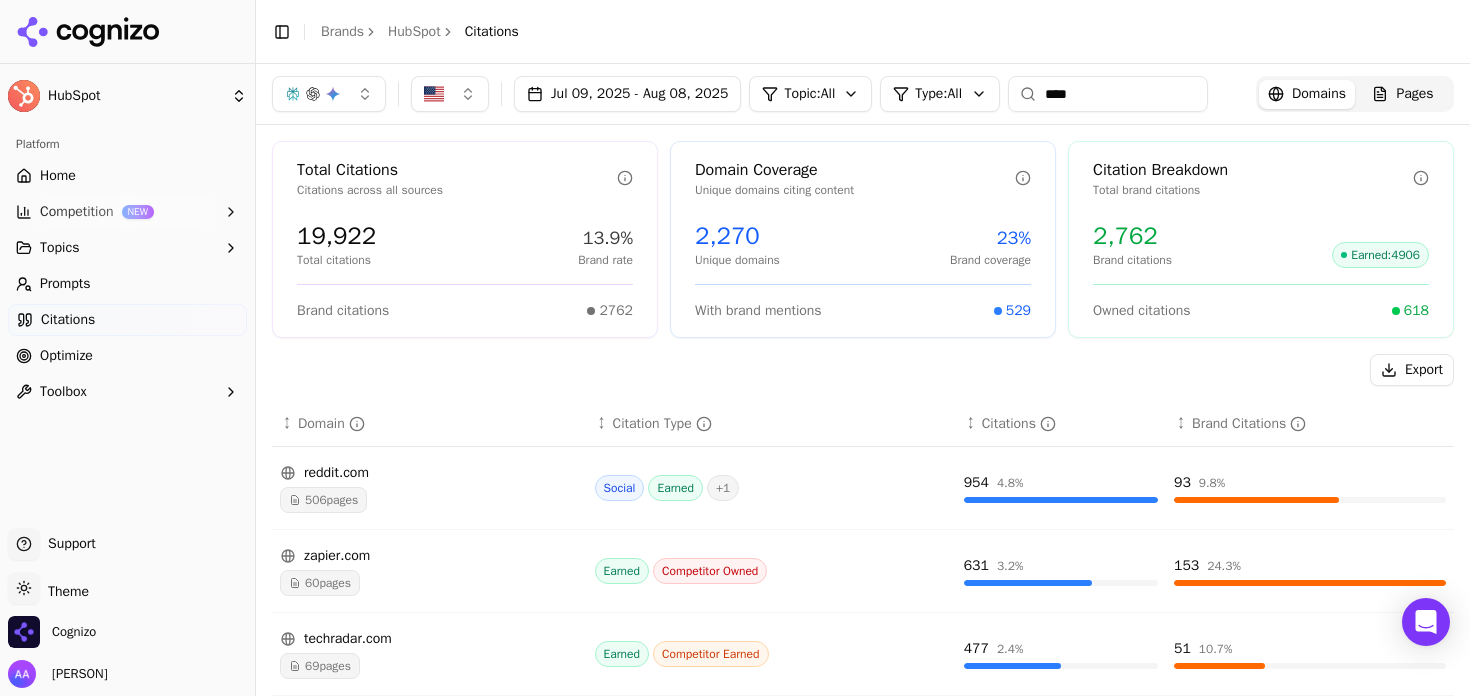 type on "*****" 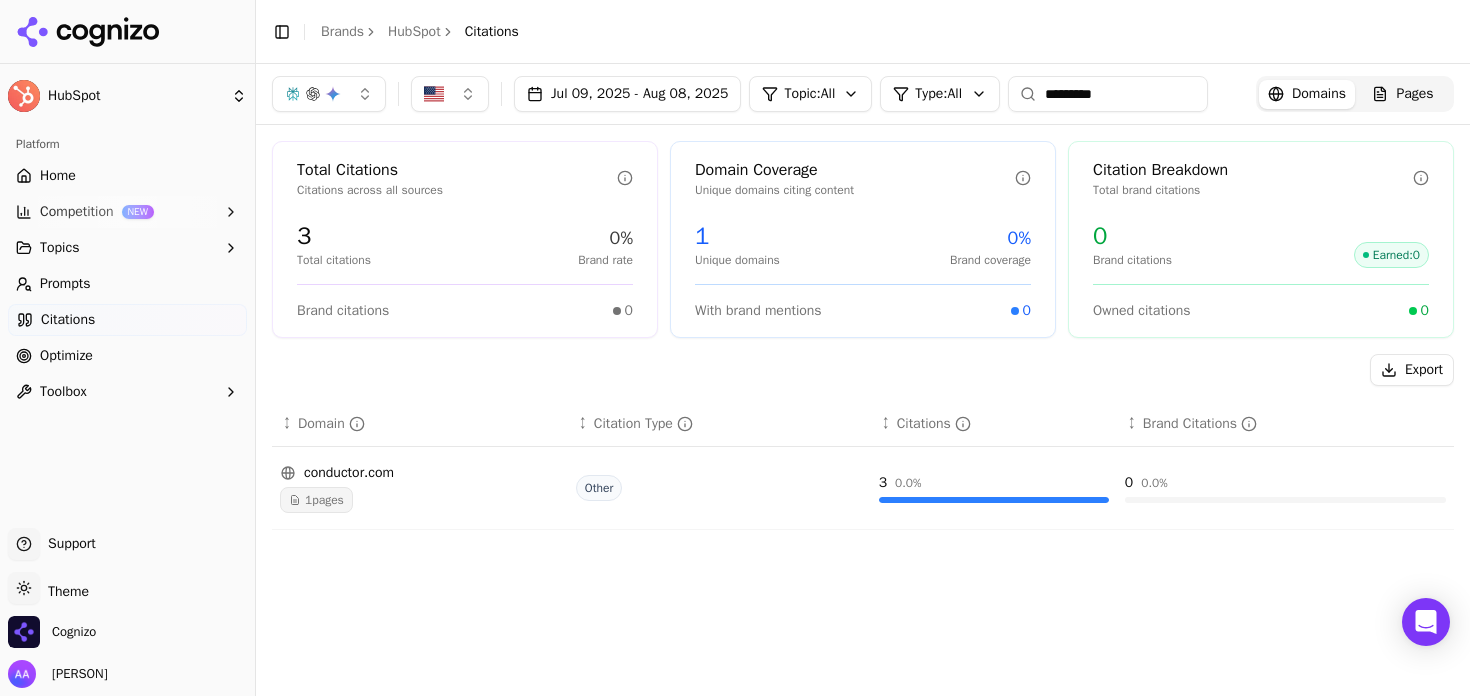 type on "*********" 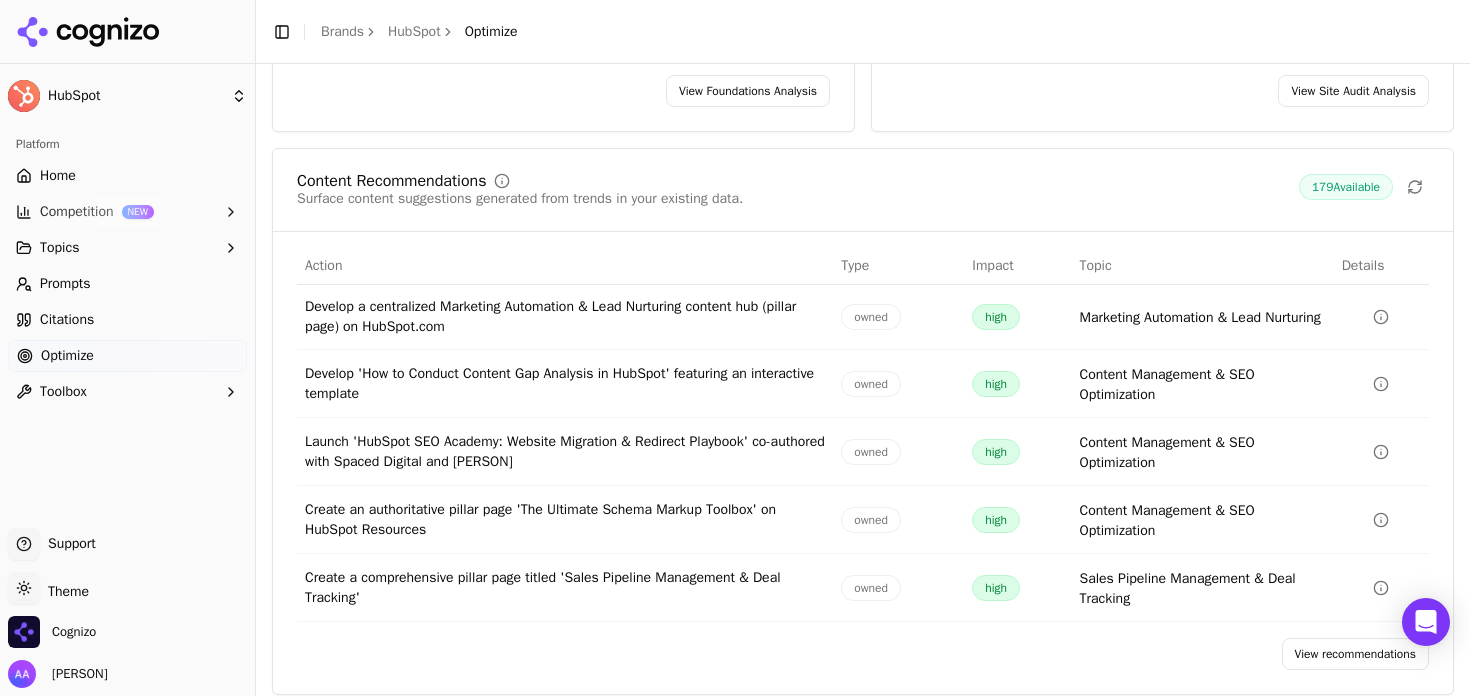 scroll, scrollTop: 346, scrollLeft: 0, axis: vertical 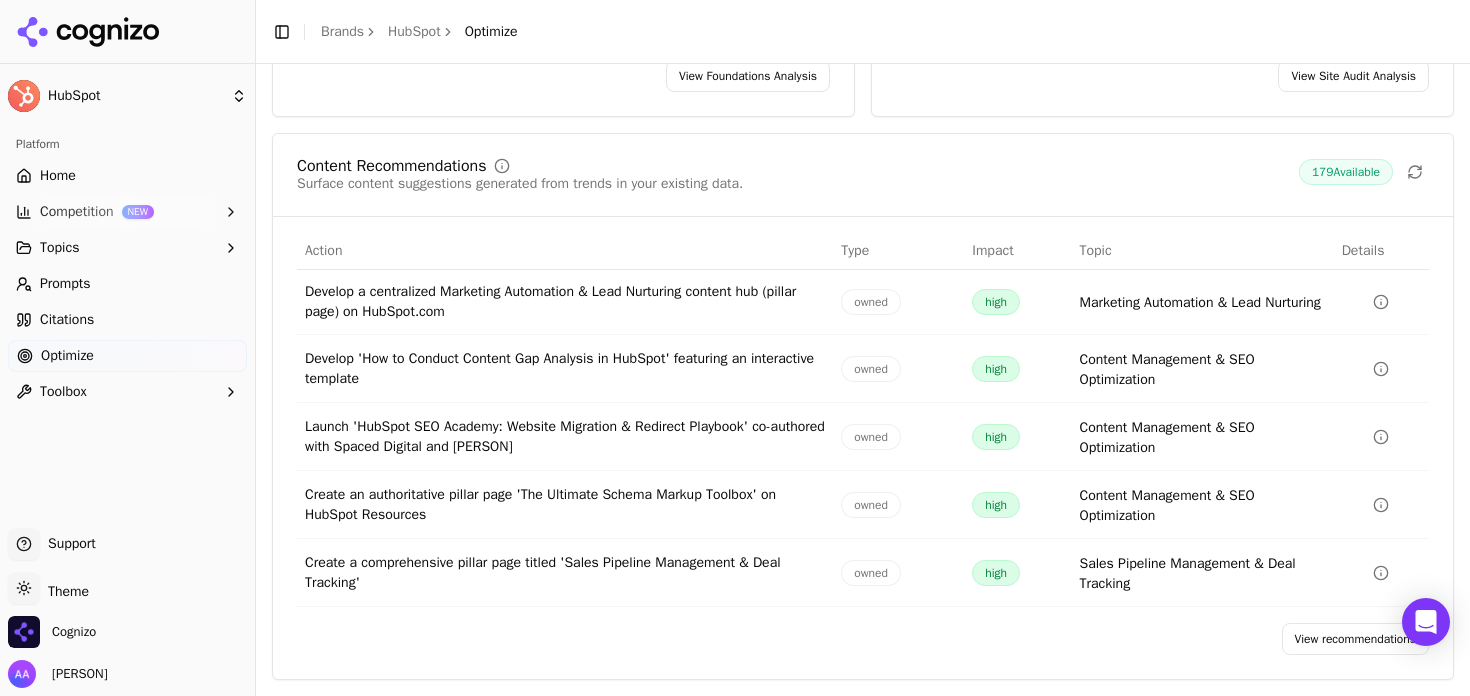 click on "View recommendations" at bounding box center (1356, 639) 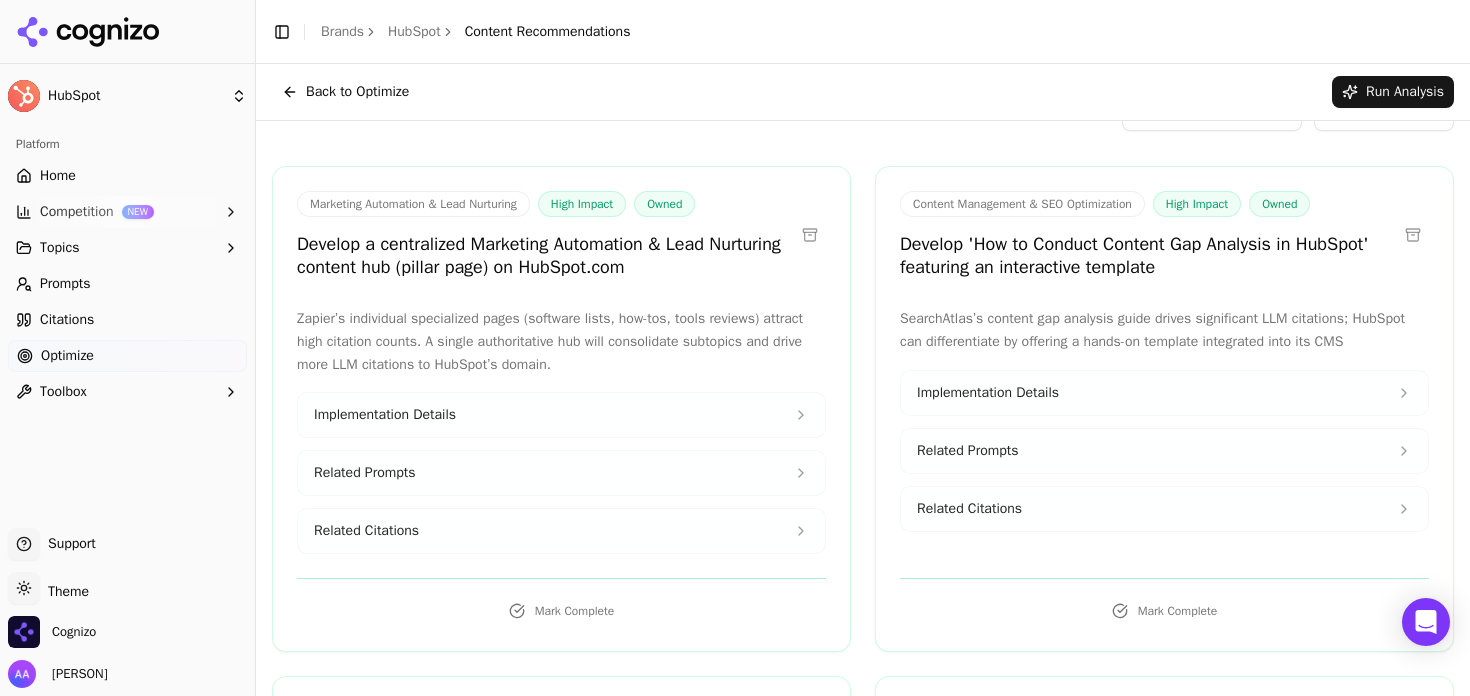 scroll, scrollTop: 0, scrollLeft: 0, axis: both 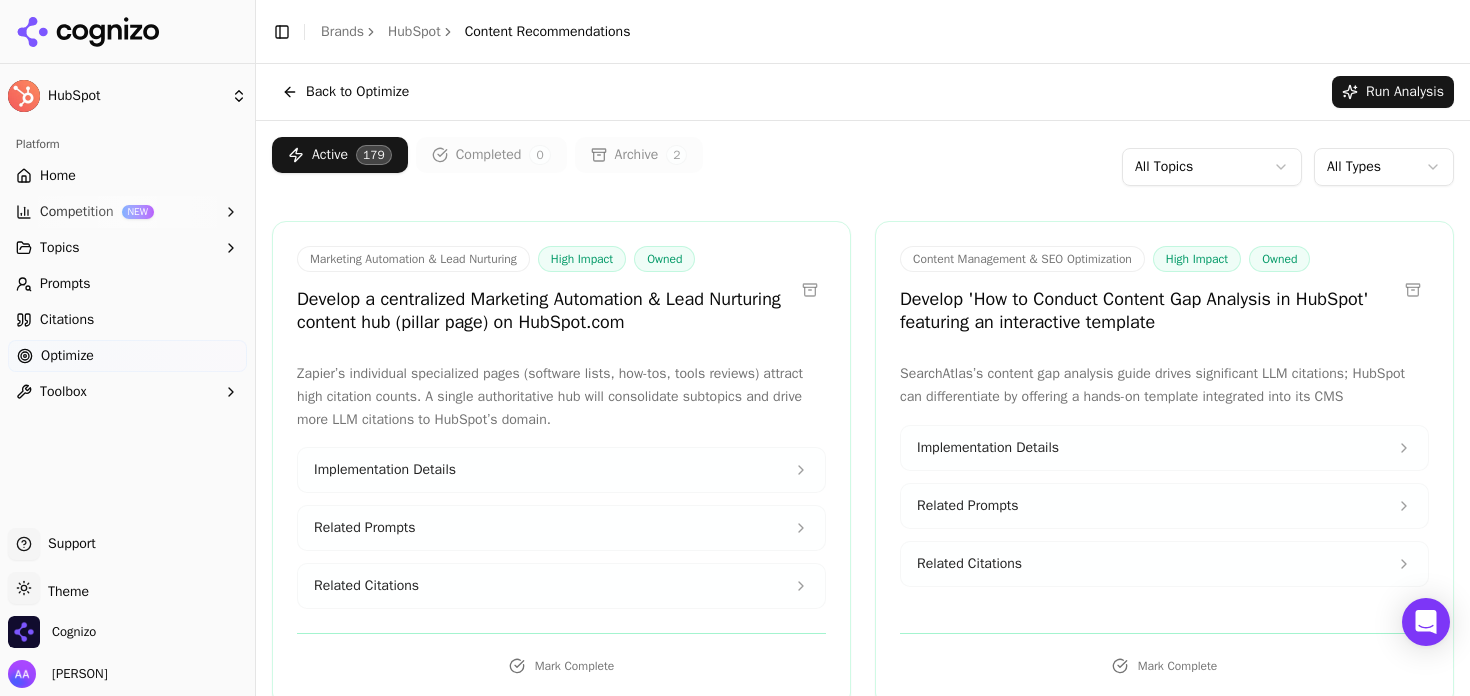 click on "HubSpot Platform Home Competition NEW Topics Prompts Citations Optimize Toolbox Support Support Toggle theme  Theme Cognizo   Alp Aysan Toggle Sidebar Brands HubSpot Content Recommendations Back to Optimize Run Analysis Active 179 Completed 0 Archive 2 All Topics All Types Marketing Automation & Lead Nurturing High Impact Owned Develop a centralized Marketing Automation & Lead Nurturing content hub (pillar page) on HubSpot.com Zapier’s individual specialized pages (software lists, how-tos, tools reviews) attract high citation counts. A single authoritative hub will consolidate subtopics and drive more LLM citations to HubSpot’s domain. Implementation Details Related Prompts Related Citations Mark Complete Content Management & SEO Optimization High Impact Owned Develop 'How to Conduct Content Gap Analysis in HubSpot' featuring an interactive template Implementation Details Related Prompts Related Citations Mark Complete Content Management & SEO Optimization High Impact Owned Related Prompts Owned" at bounding box center (735, 348) 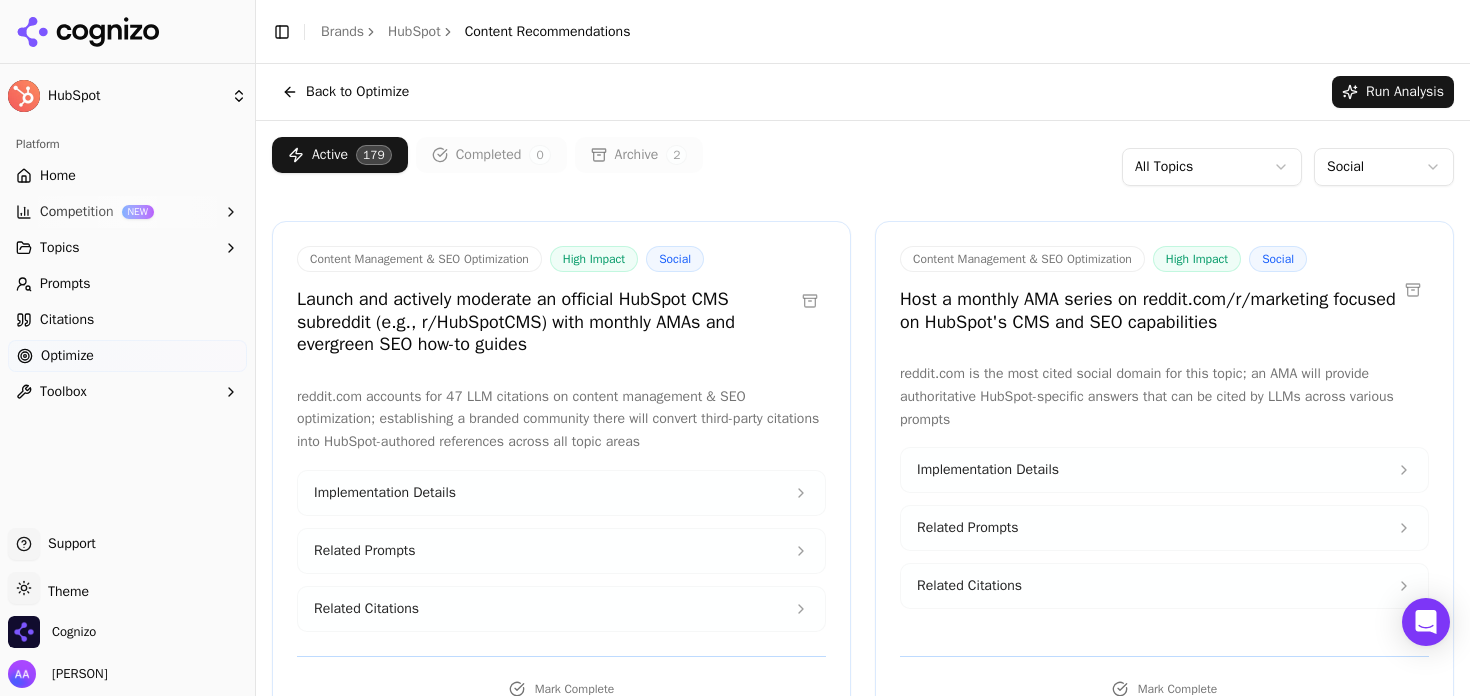 click on "Active 179 Completed 0 Archive 2 All Topics Social" at bounding box center (863, 167) 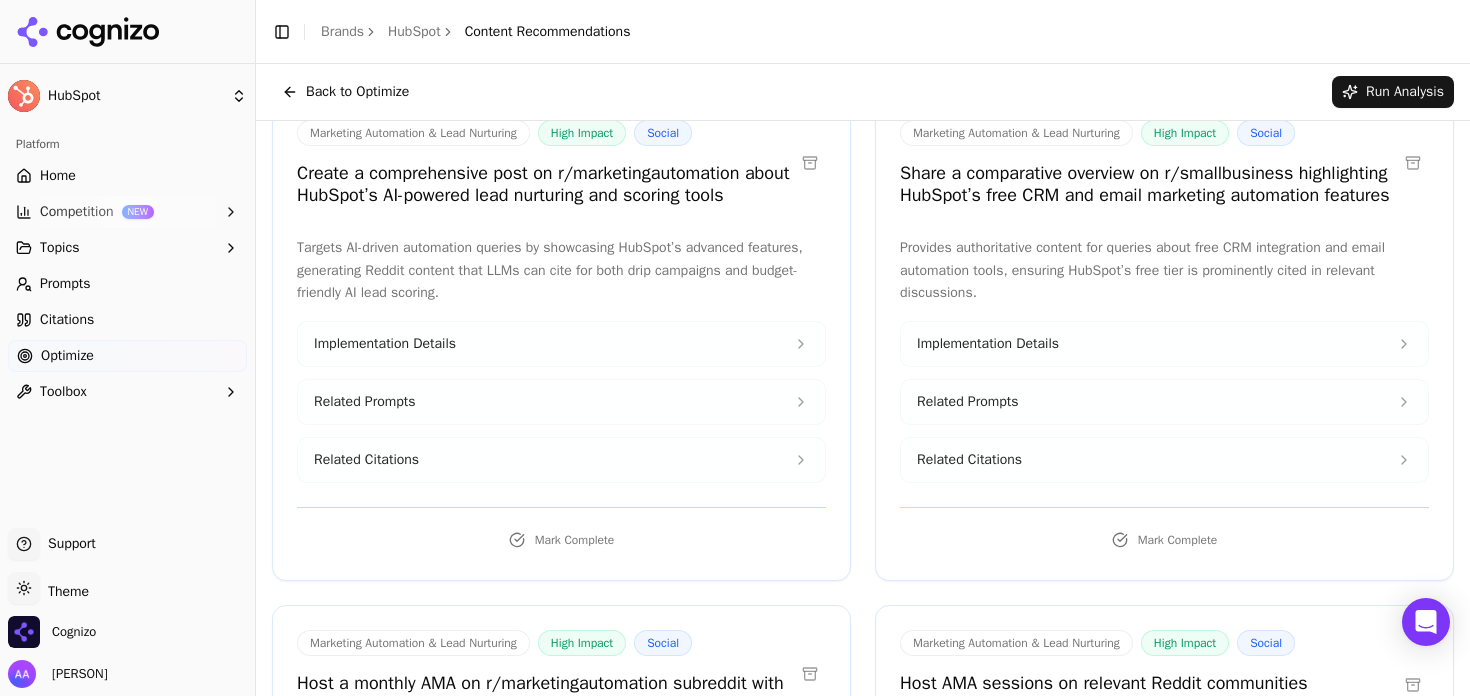 scroll, scrollTop: 642, scrollLeft: 0, axis: vertical 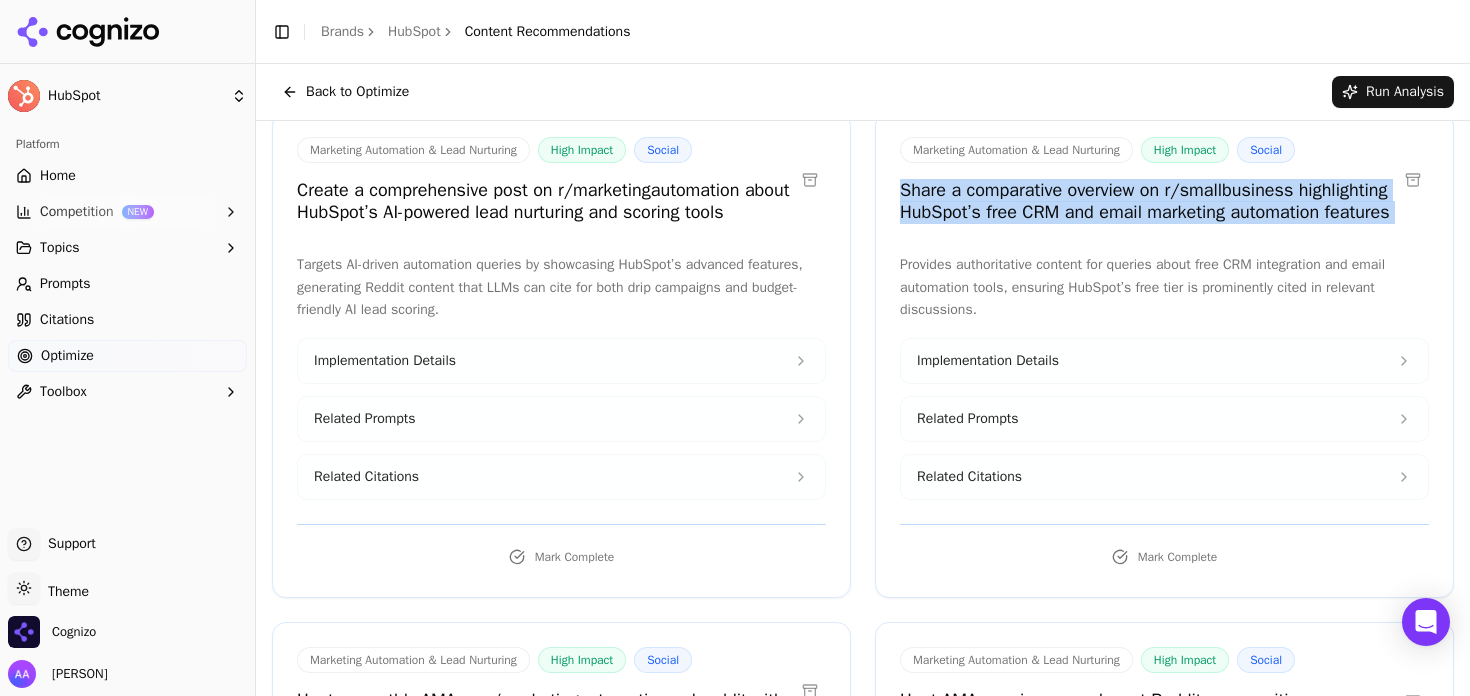 drag, startPoint x: 1093, startPoint y: 262, endPoint x: 865, endPoint y: 200, distance: 236.2795 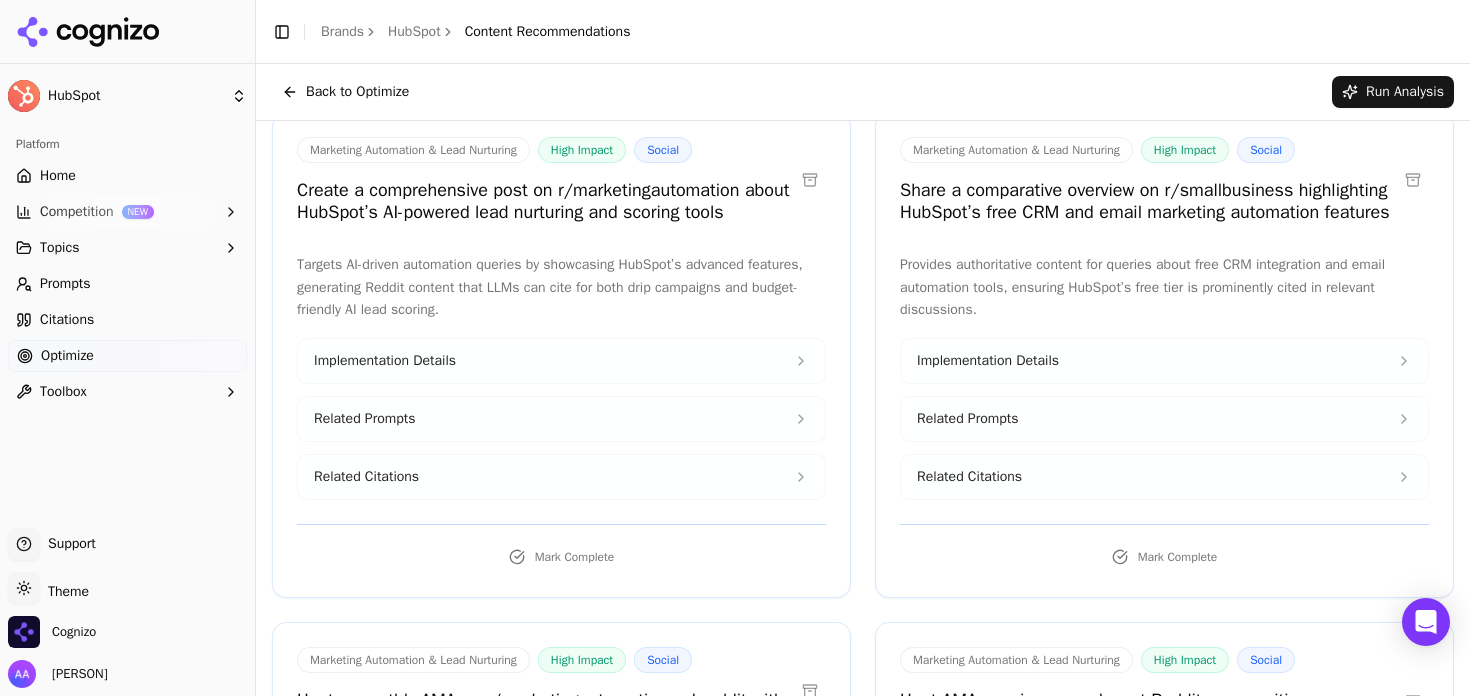 click on "Share a comparative overview on r/smallbusiness highlighting HubSpot’s free CRM and email marketing automation features" at bounding box center [1148, 201] 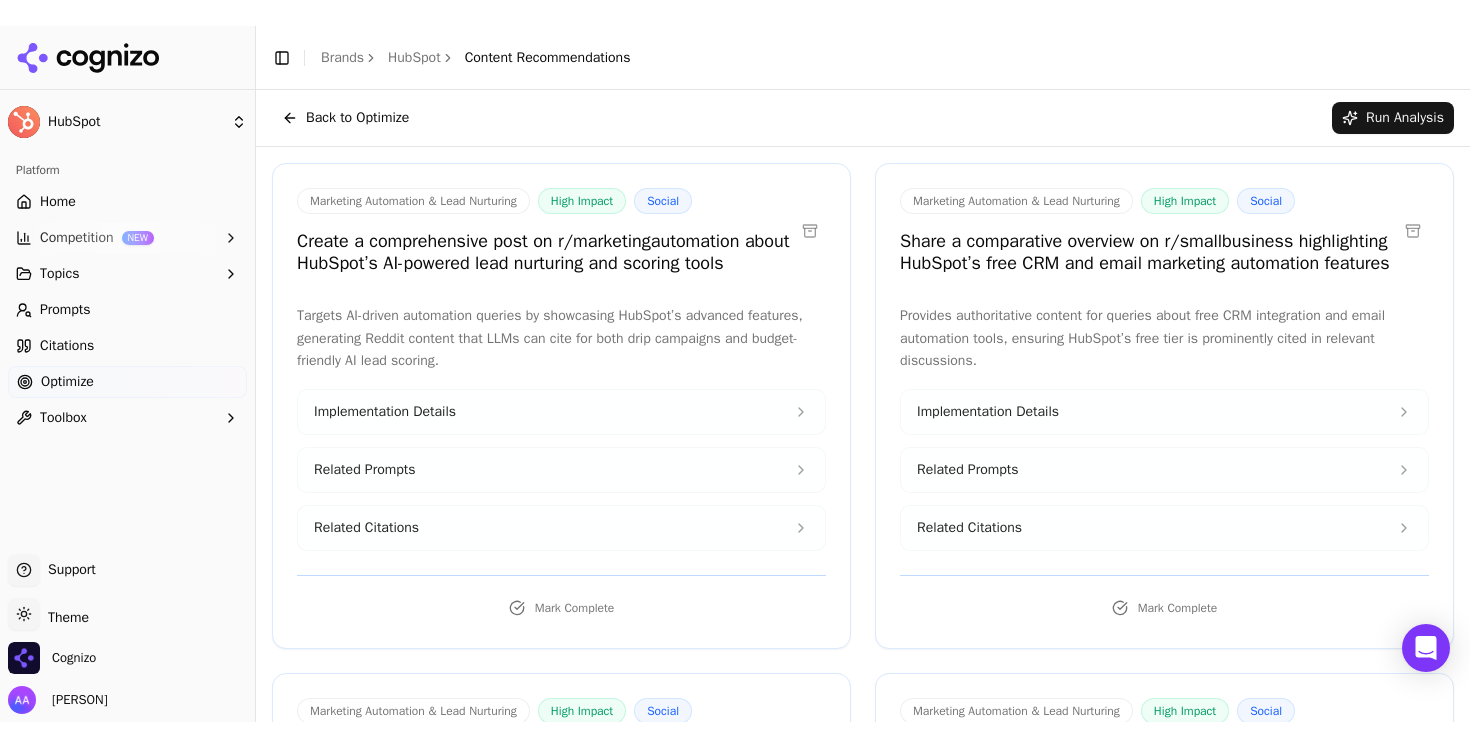 scroll, scrollTop: 596, scrollLeft: 0, axis: vertical 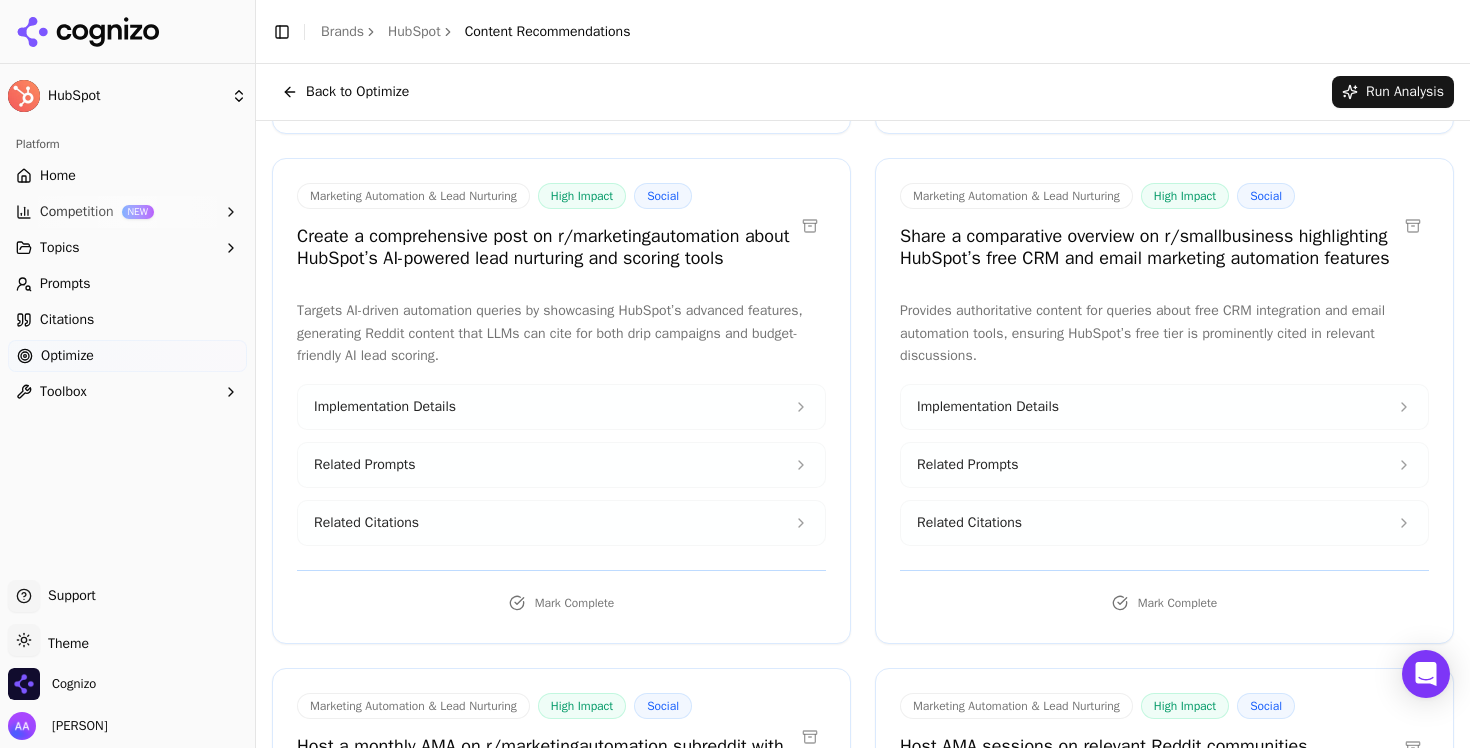 click 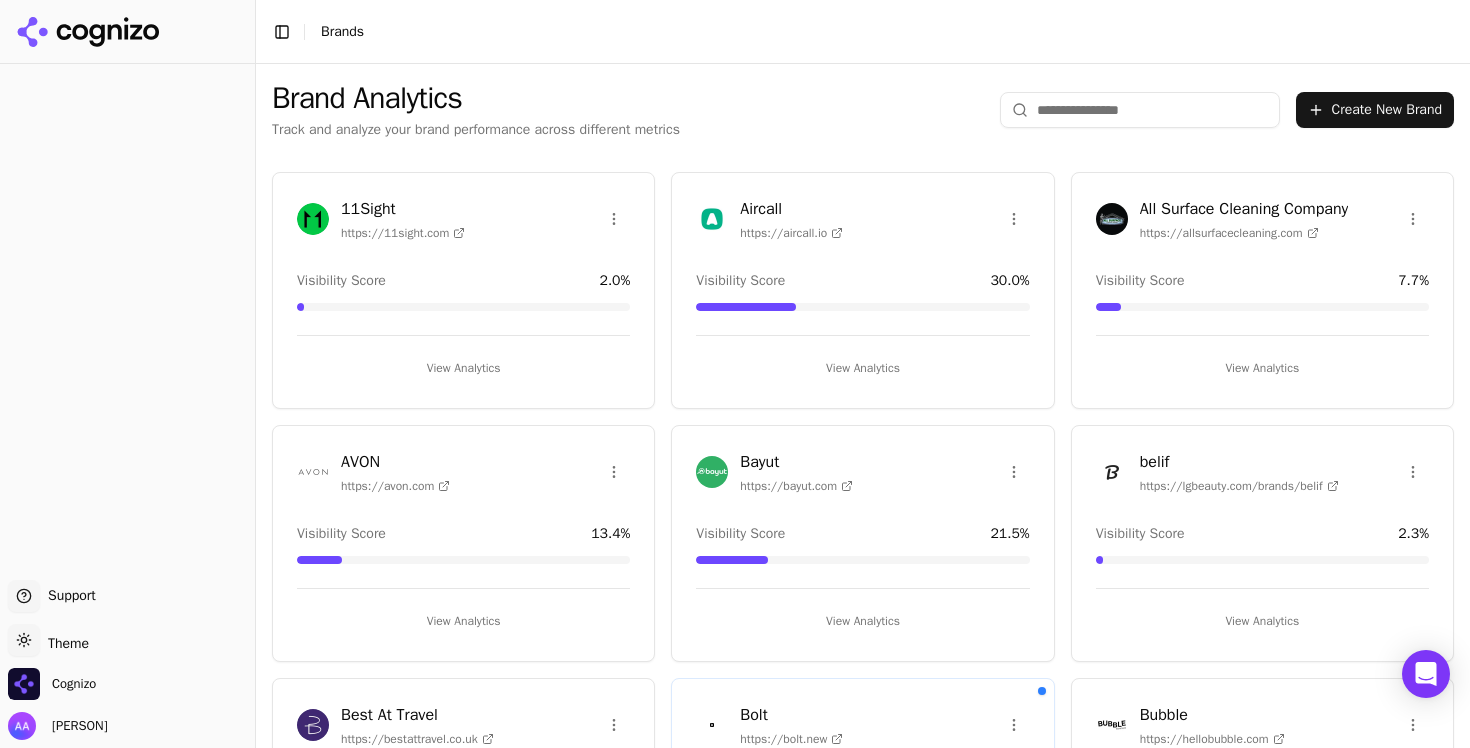 click on "Brand Analytics Track and analyze your brand performance across different metrics Create New Brand" at bounding box center [863, 110] 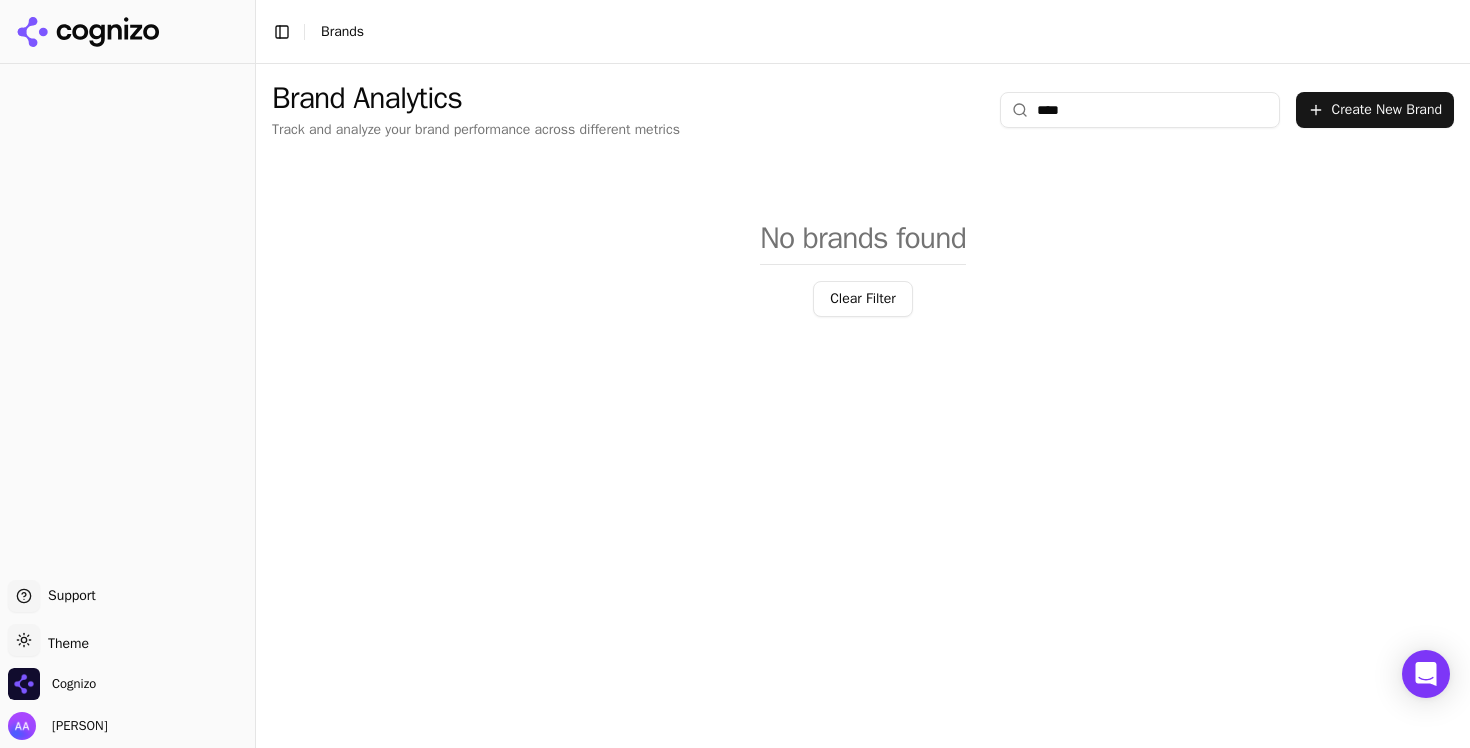 type on "*****" 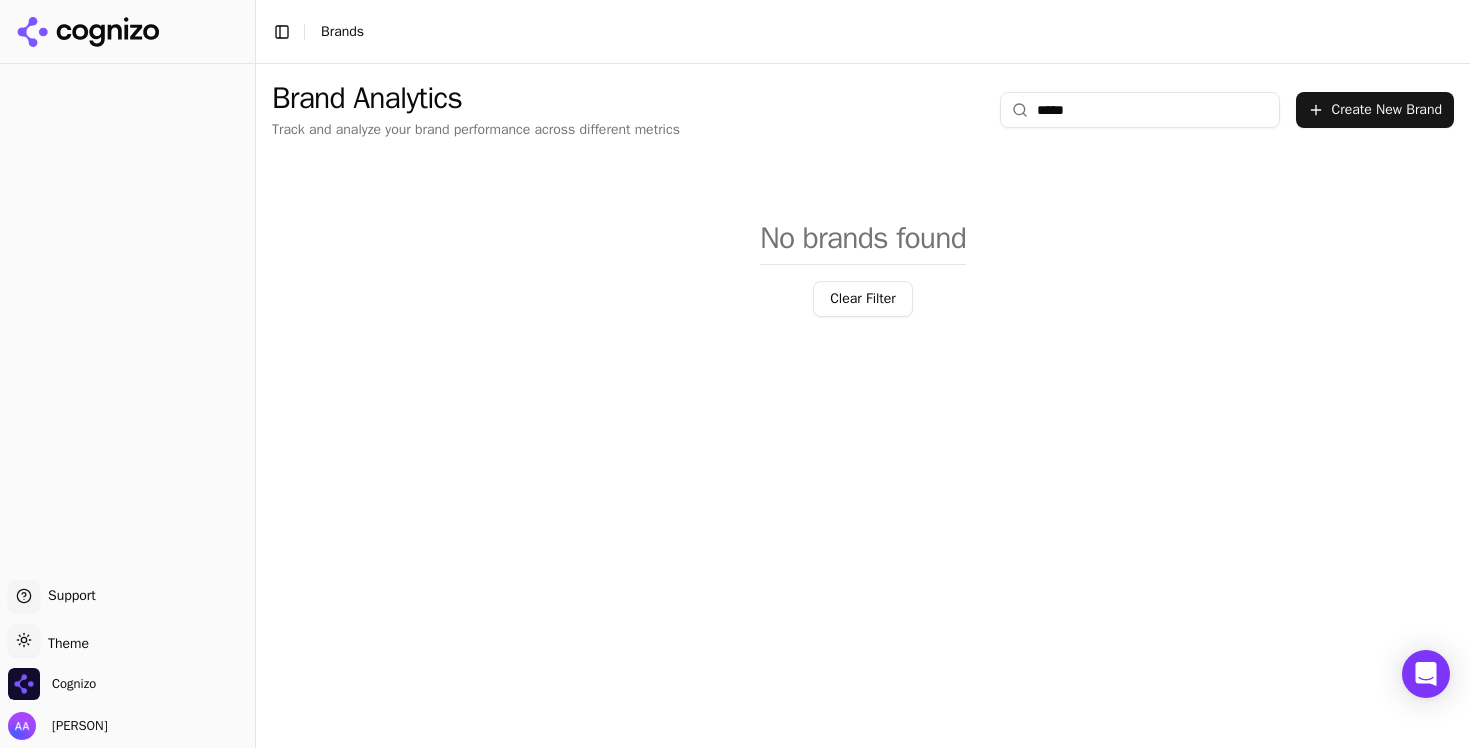 type 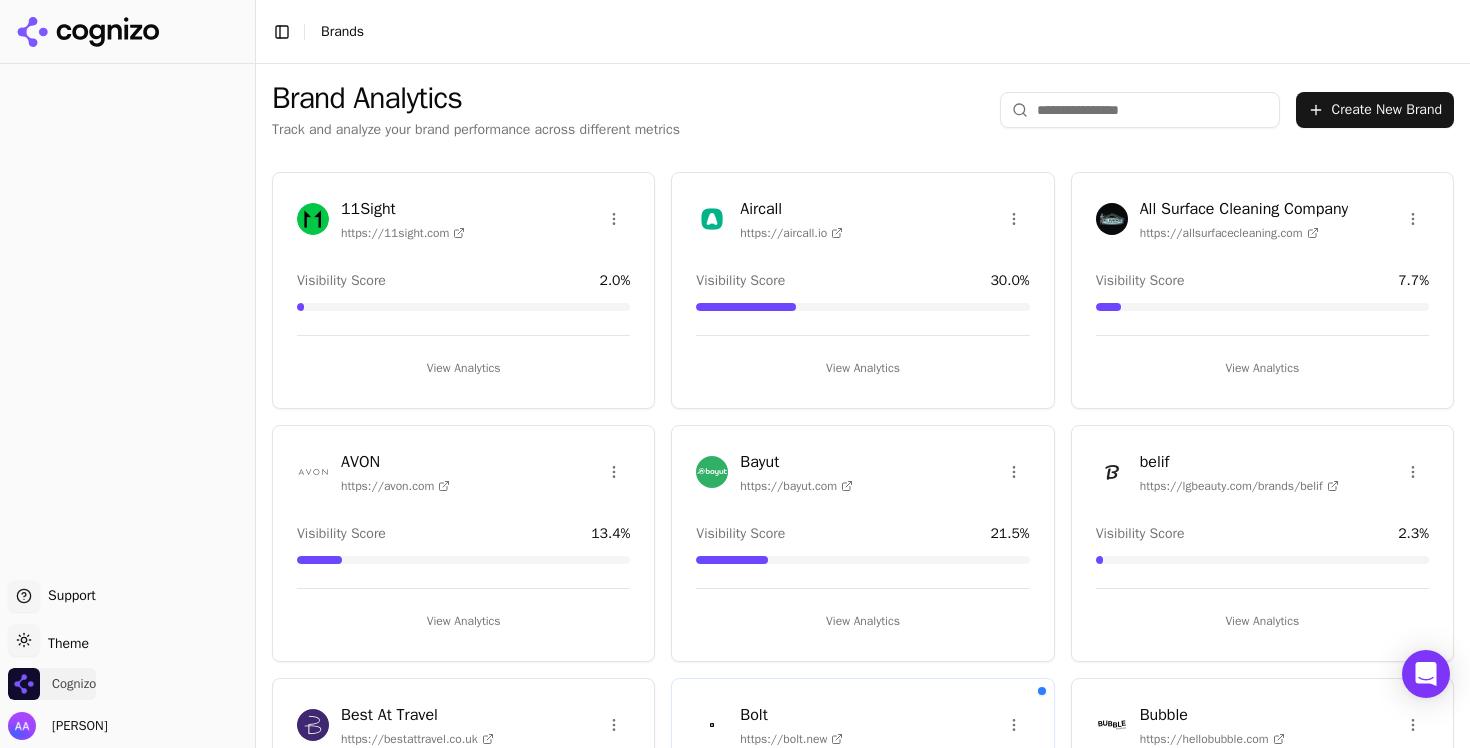 click on "Cognizo" at bounding box center (52, 684) 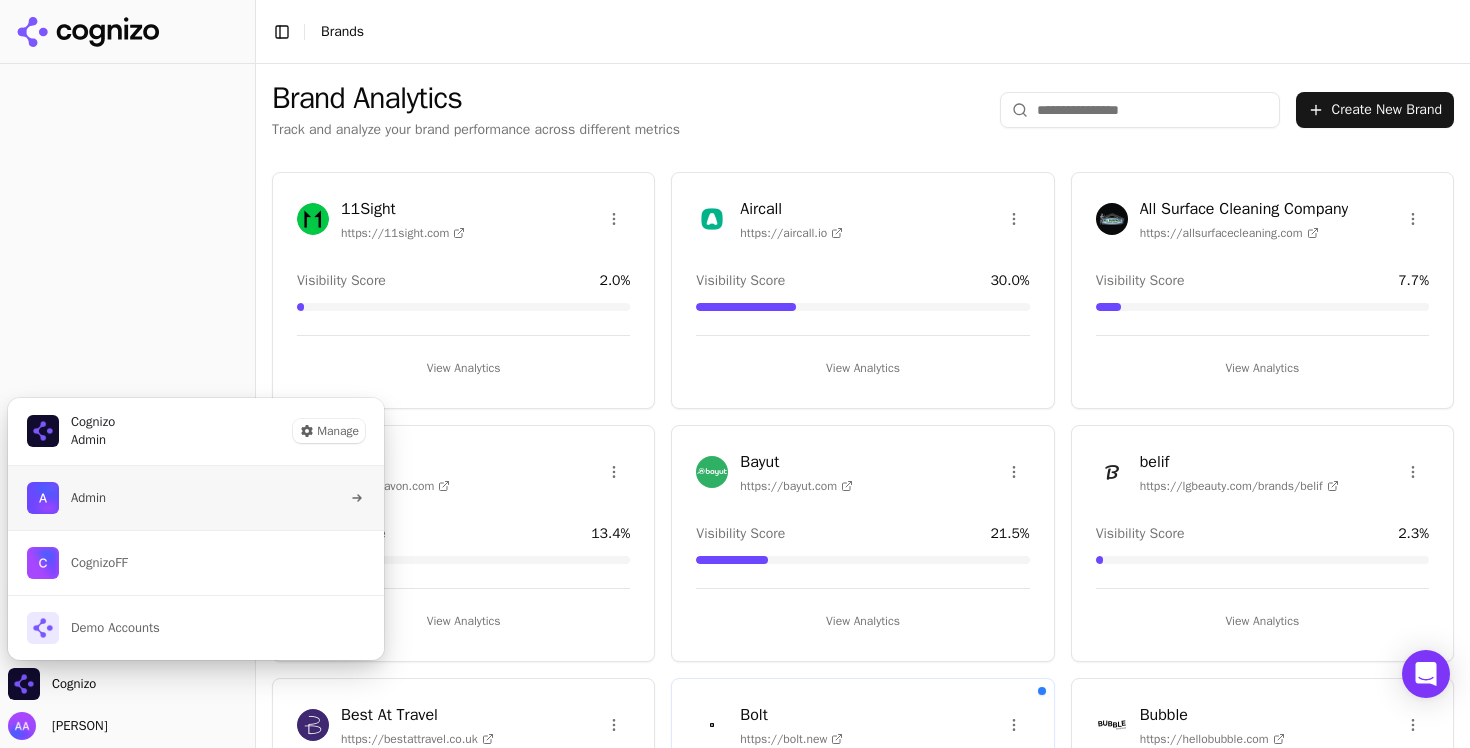 click on "Admin" at bounding box center (196, 498) 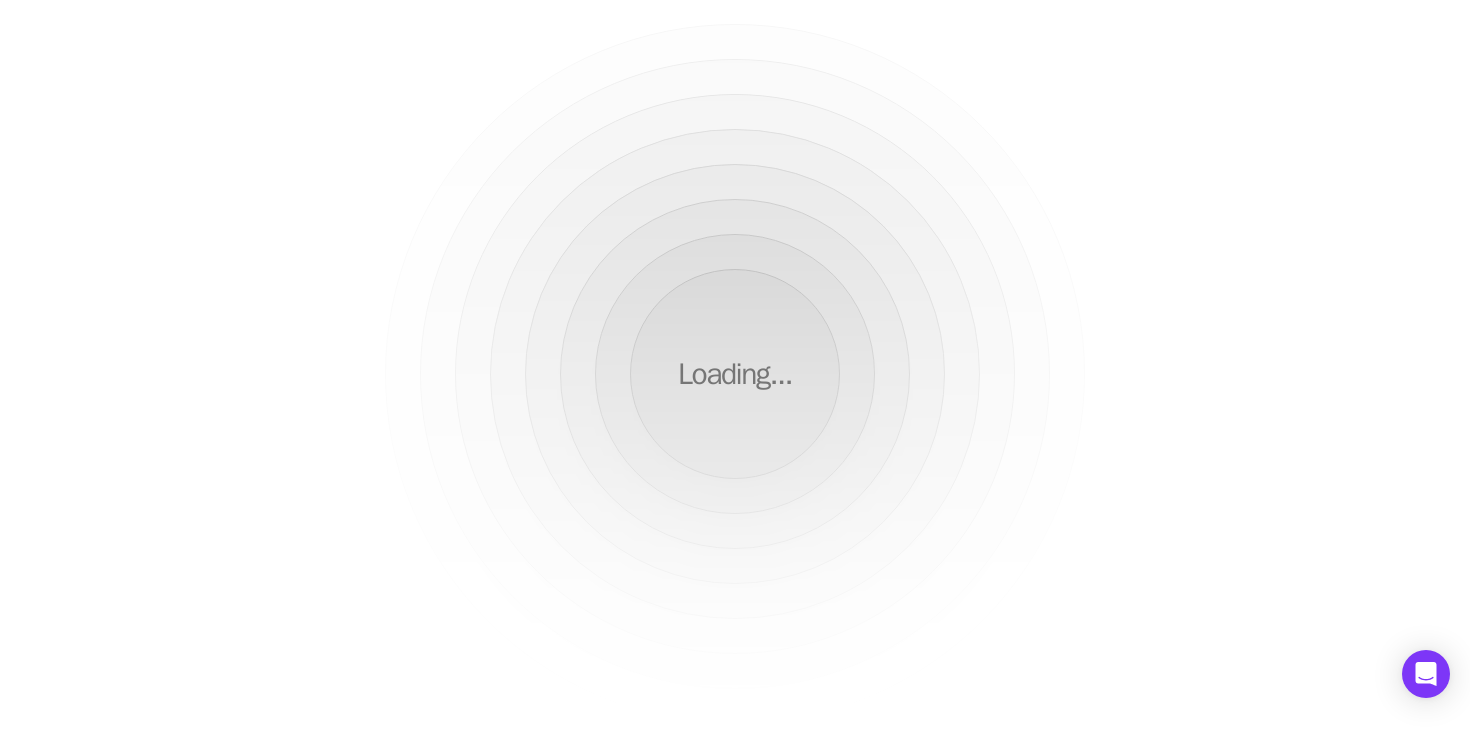 scroll, scrollTop: 0, scrollLeft: 0, axis: both 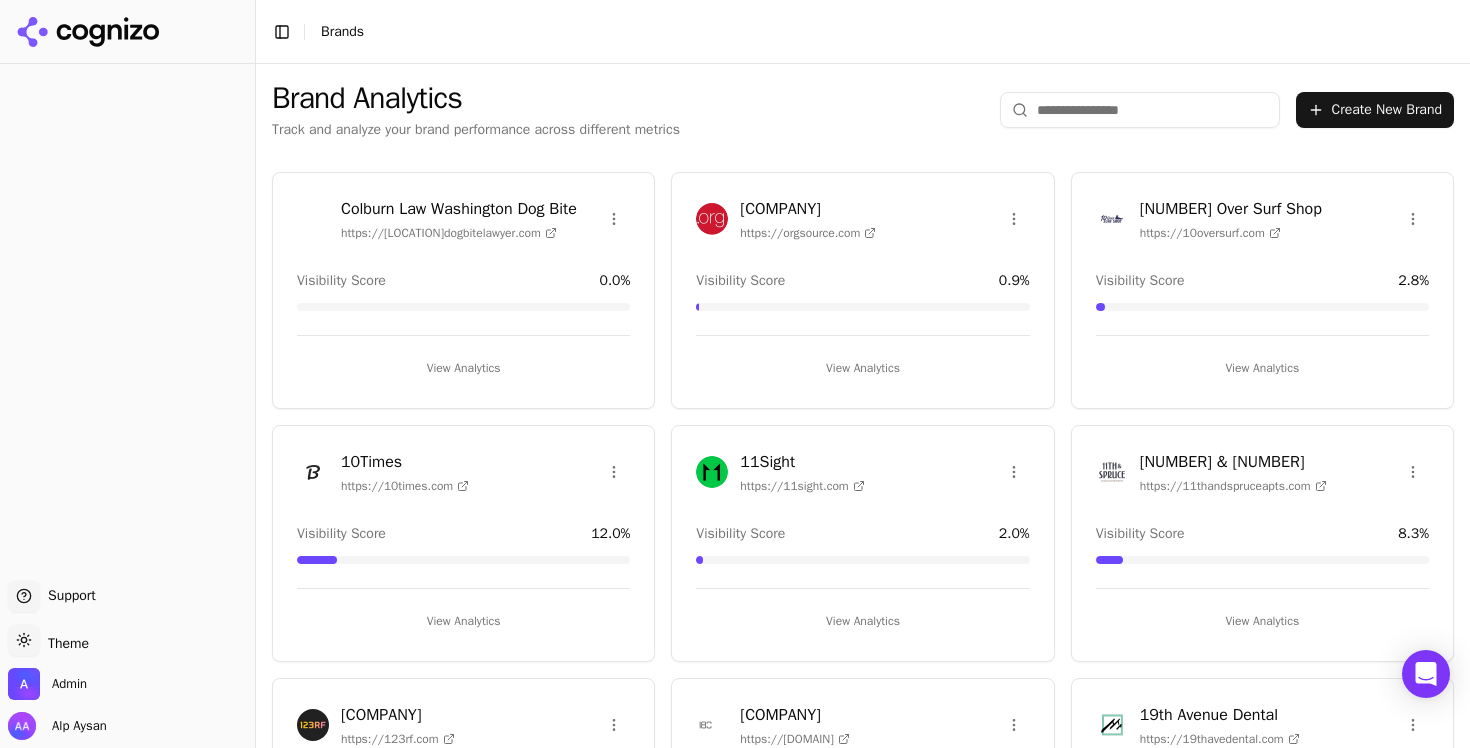 click at bounding box center (1140, 110) 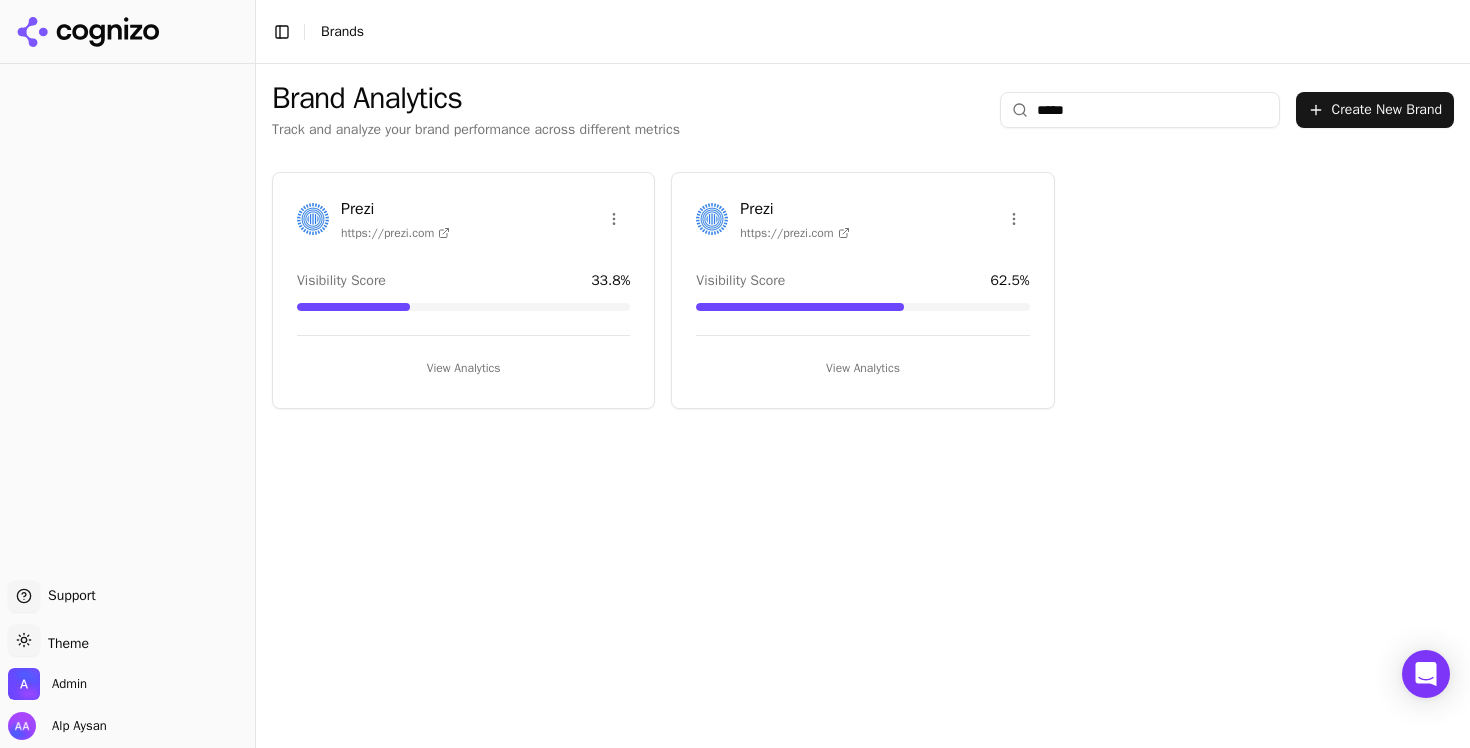 type on "*****" 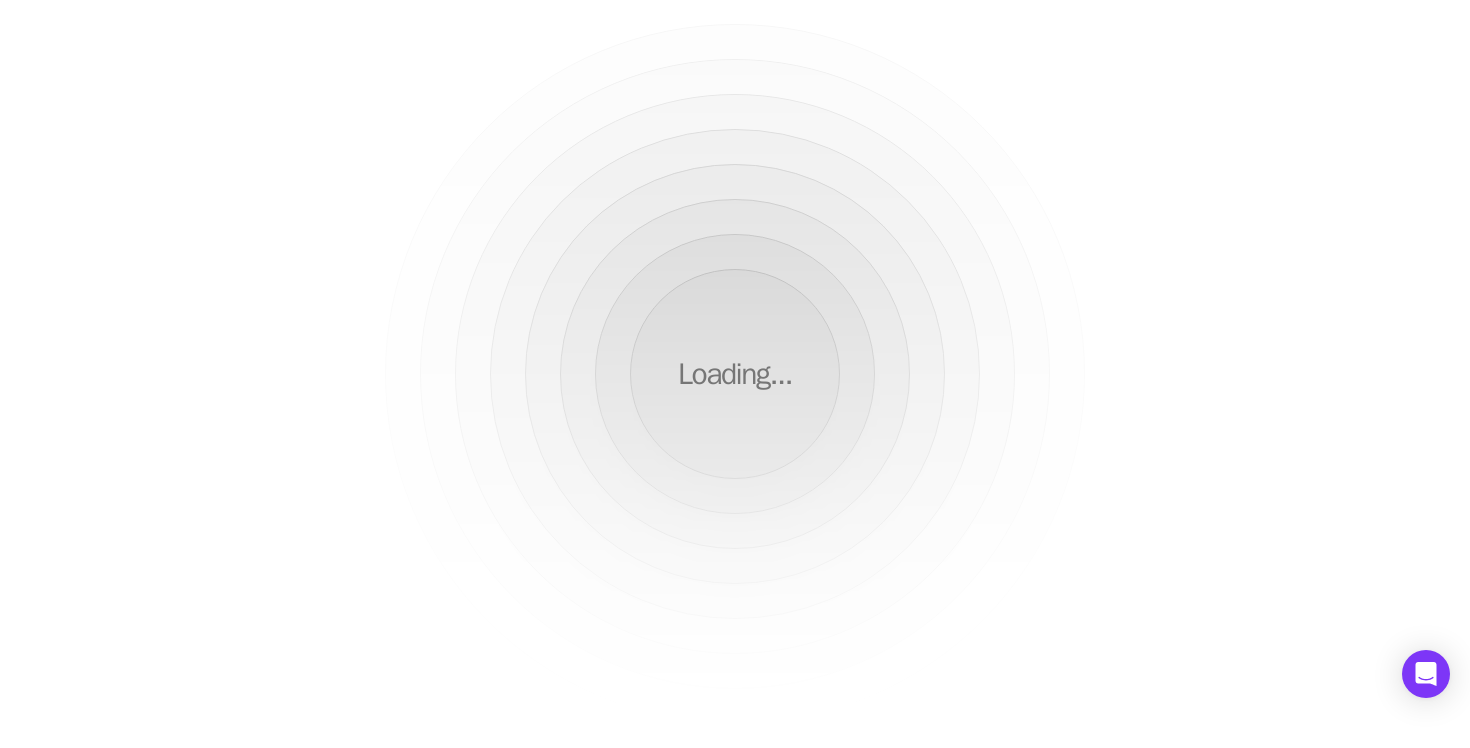 scroll, scrollTop: 0, scrollLeft: 0, axis: both 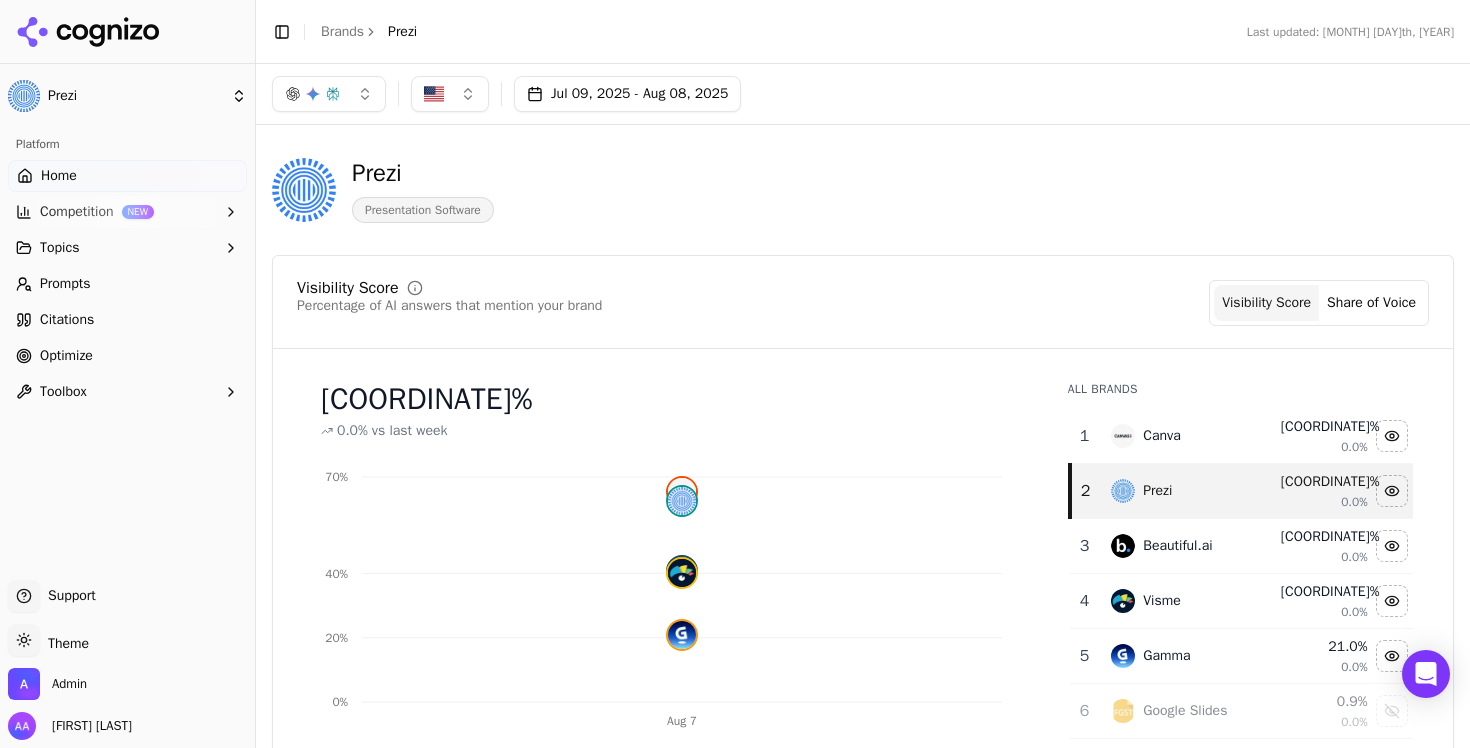 click on "Topics" at bounding box center (127, 248) 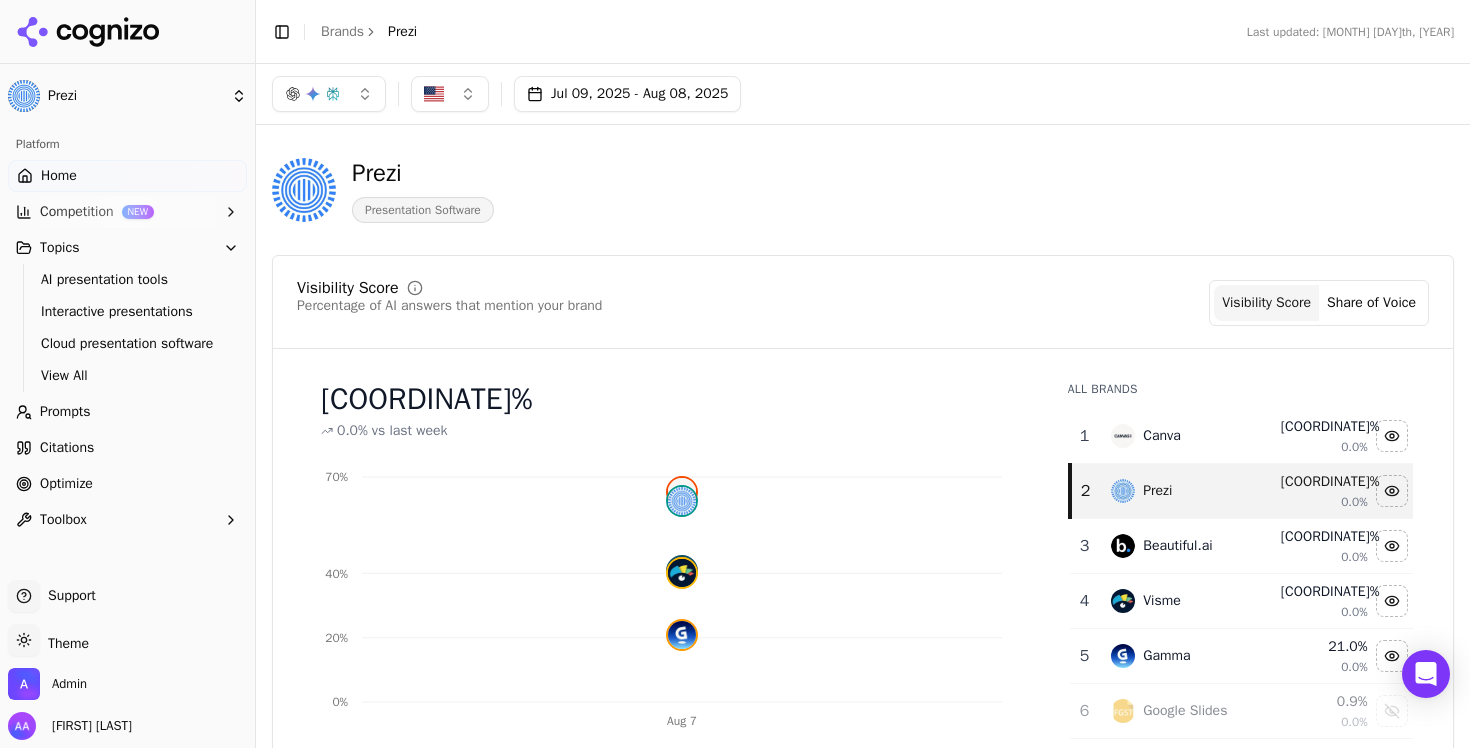 click on "Competition" at bounding box center [77, 212] 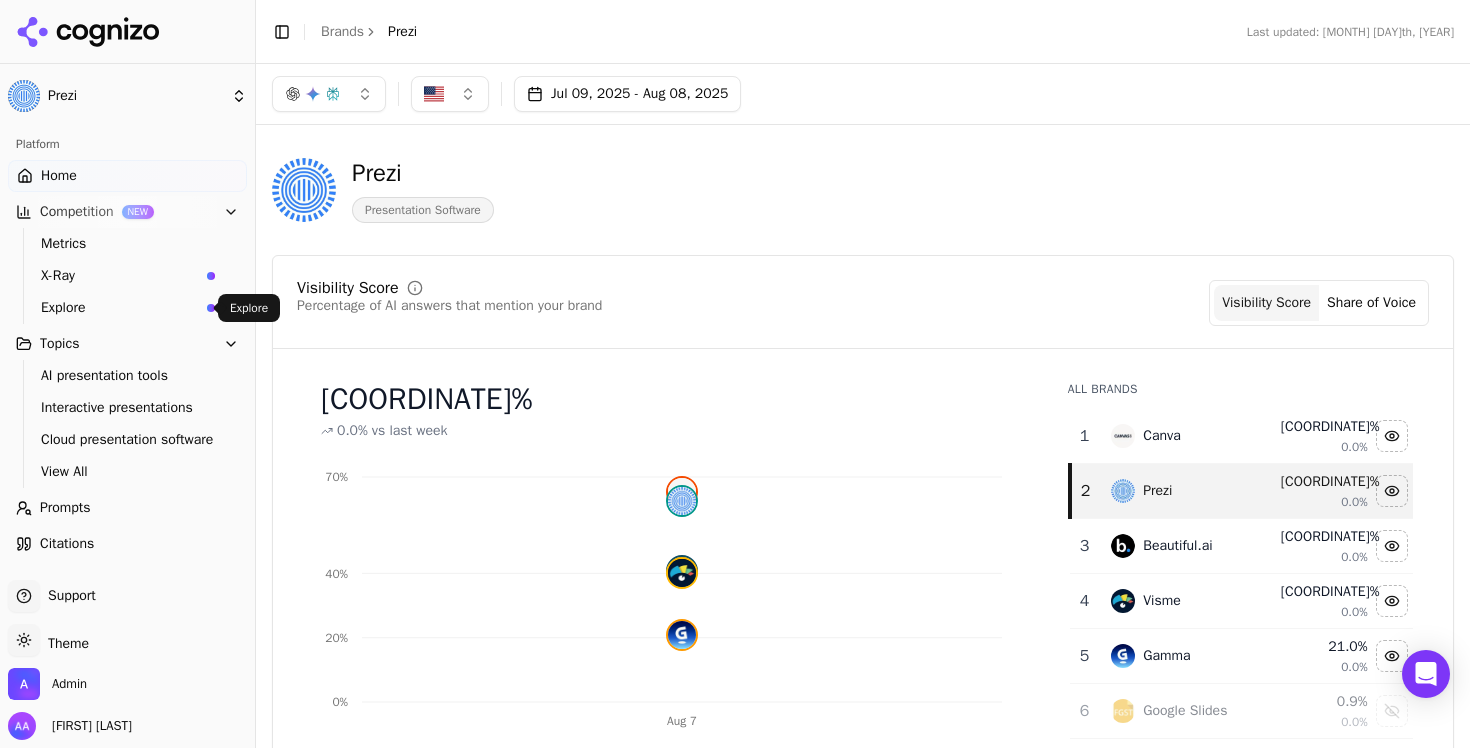 click on "Explore" at bounding box center [120, 308] 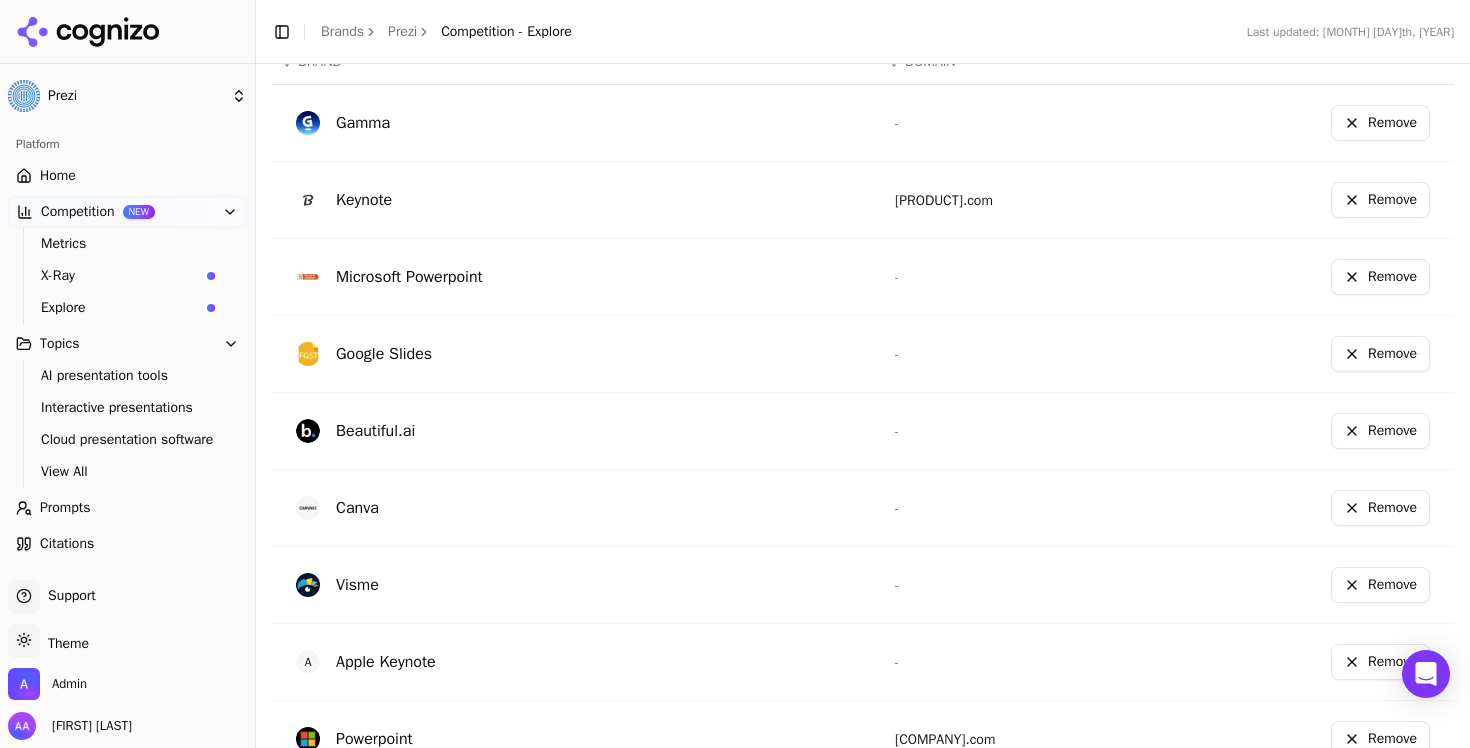 scroll, scrollTop: 654, scrollLeft: 0, axis: vertical 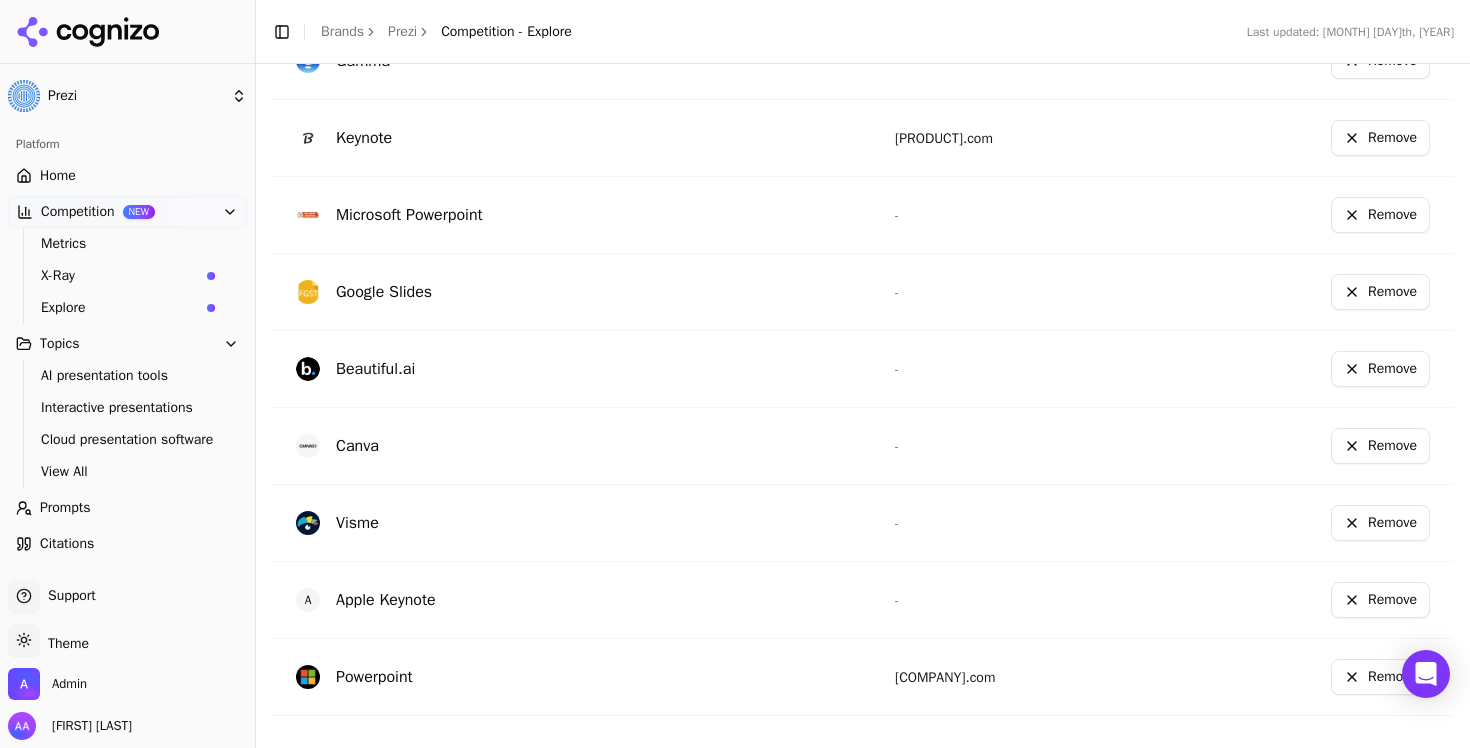click on "Remove" at bounding box center (1380, 600) 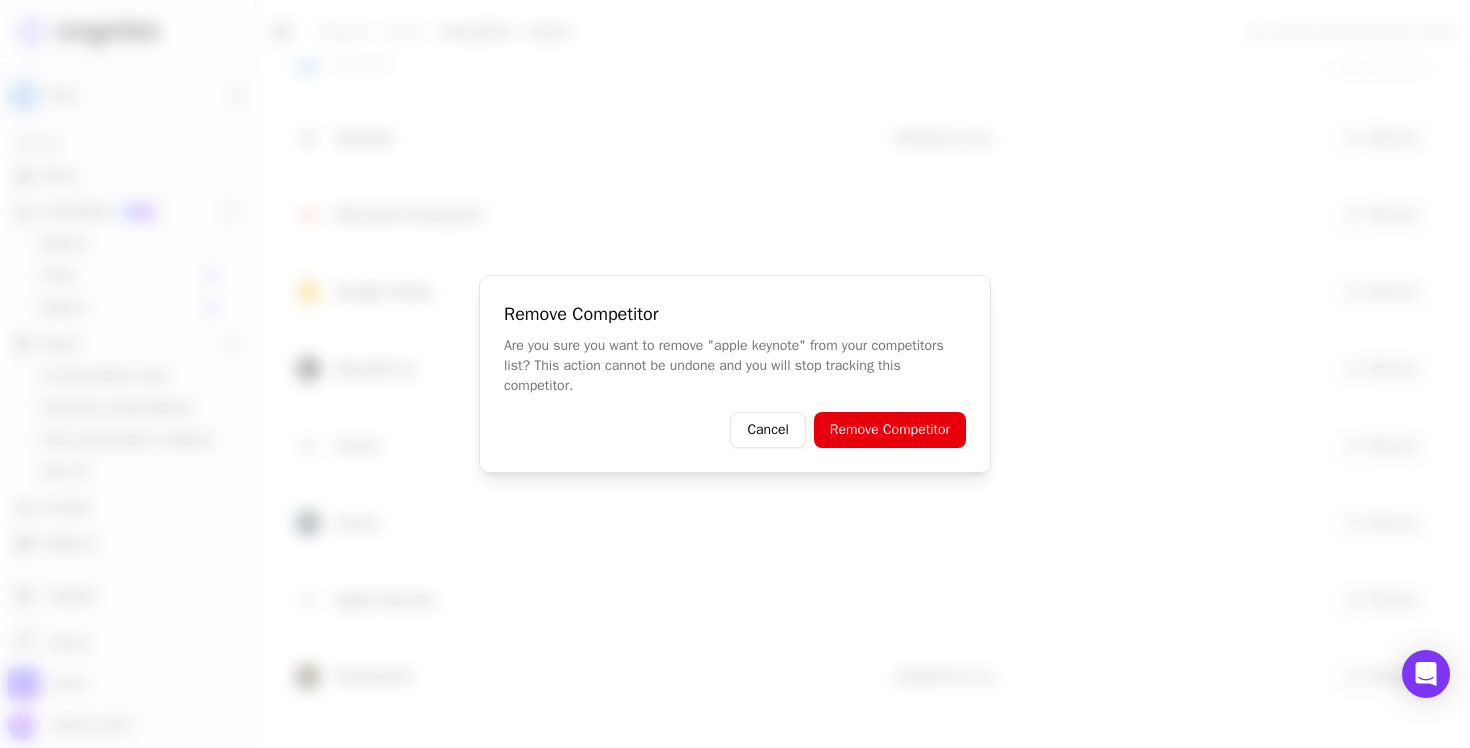 click on "Remove Competitor" at bounding box center (890, 430) 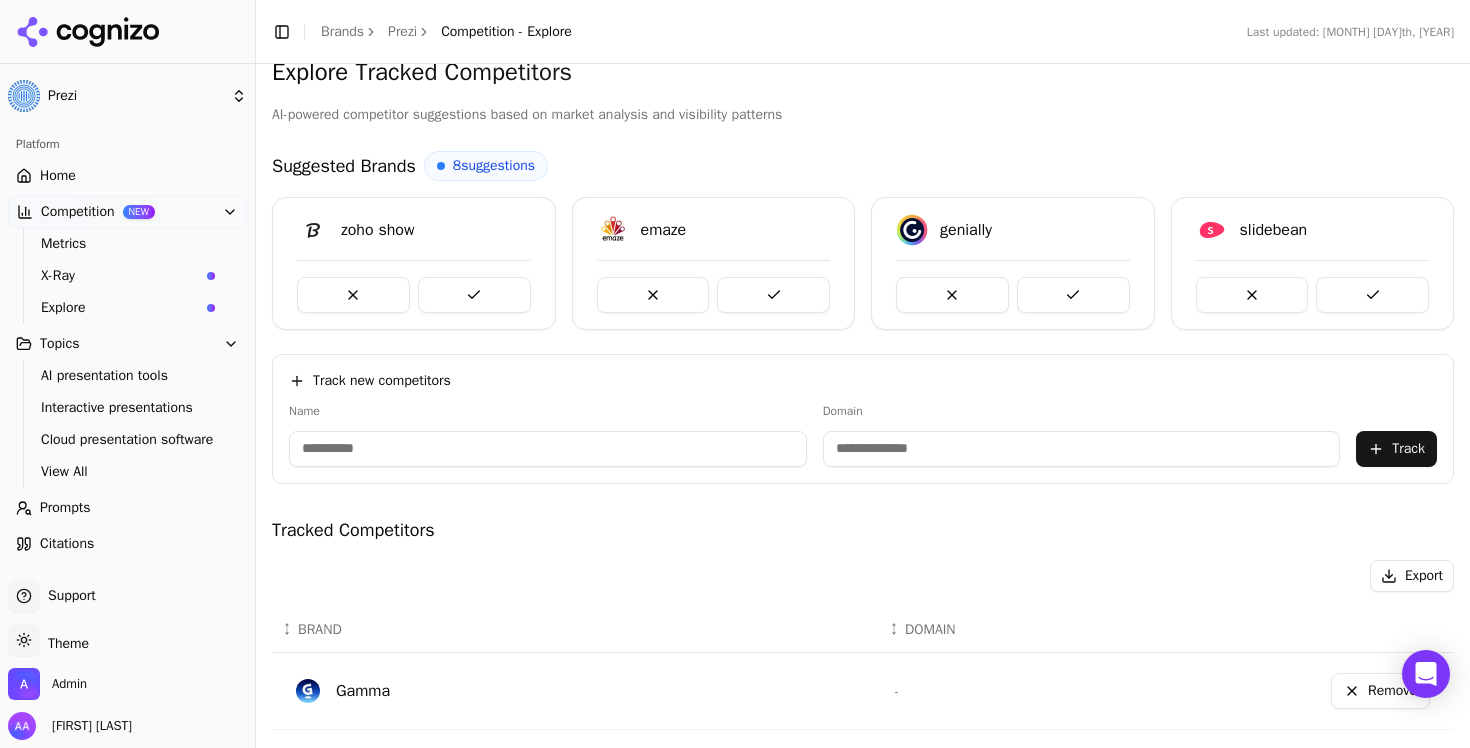 scroll, scrollTop: 0, scrollLeft: 0, axis: both 